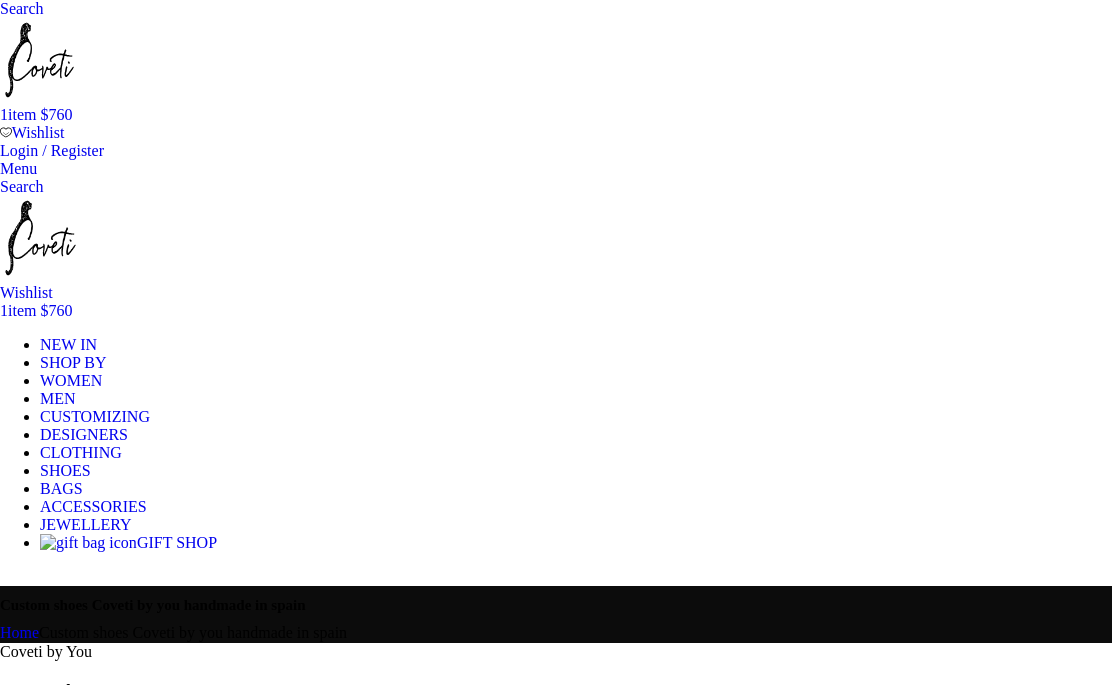 scroll, scrollTop: 0, scrollLeft: 0, axis: both 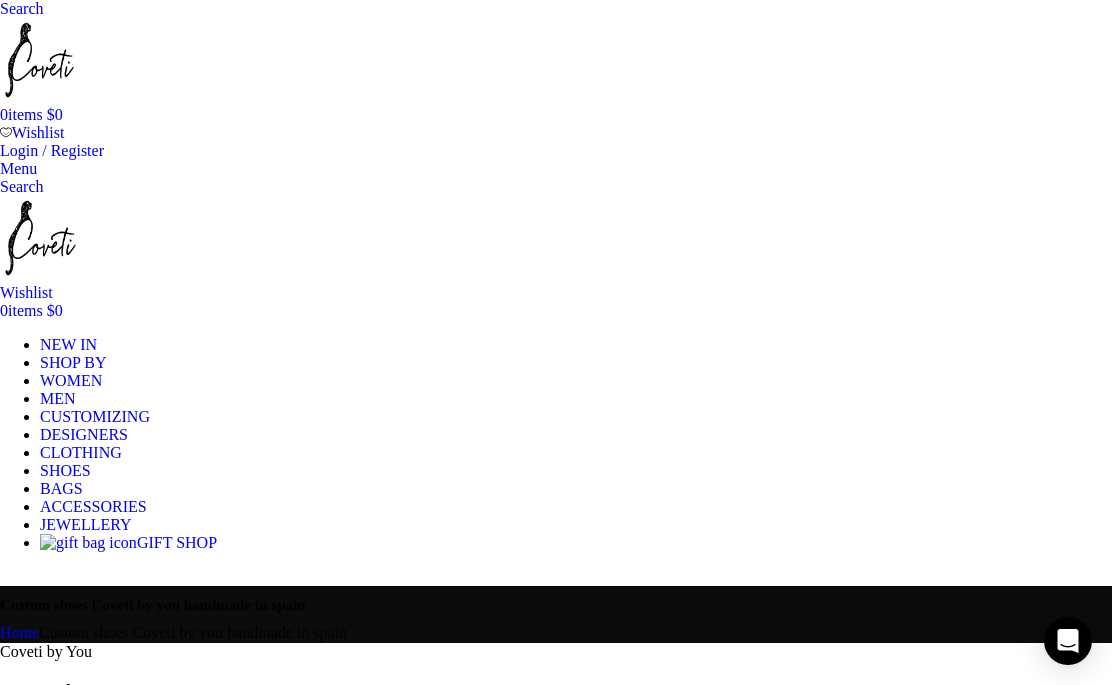 click on "Sustainable luxury" at bounding box center [79, 927] 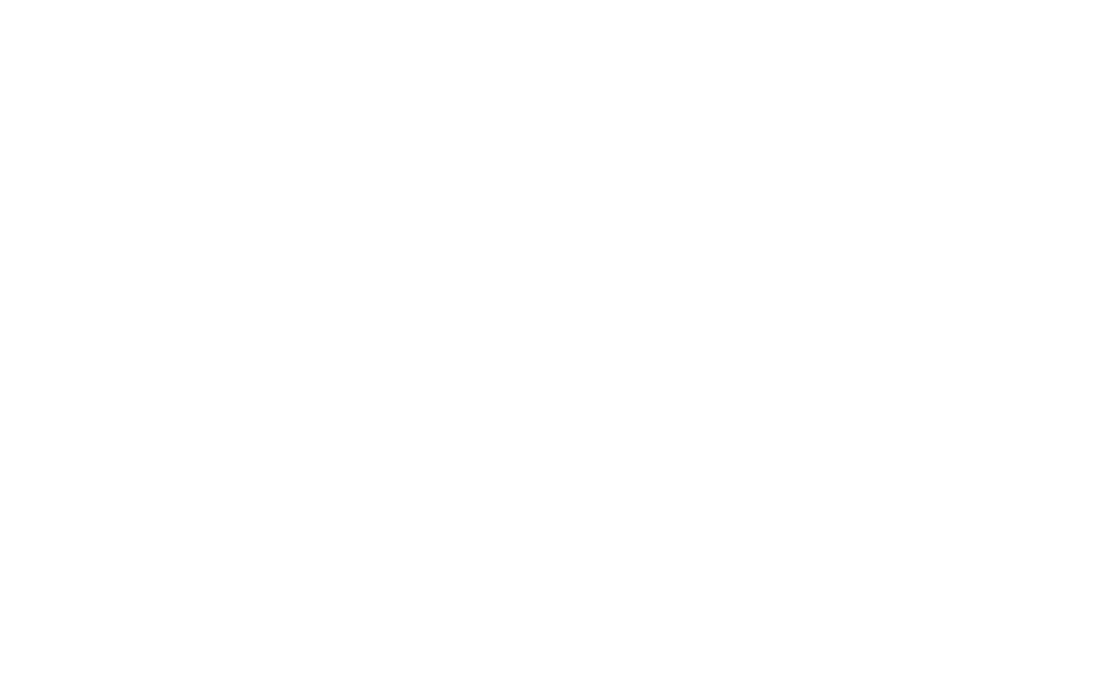 scroll, scrollTop: 0, scrollLeft: 0, axis: both 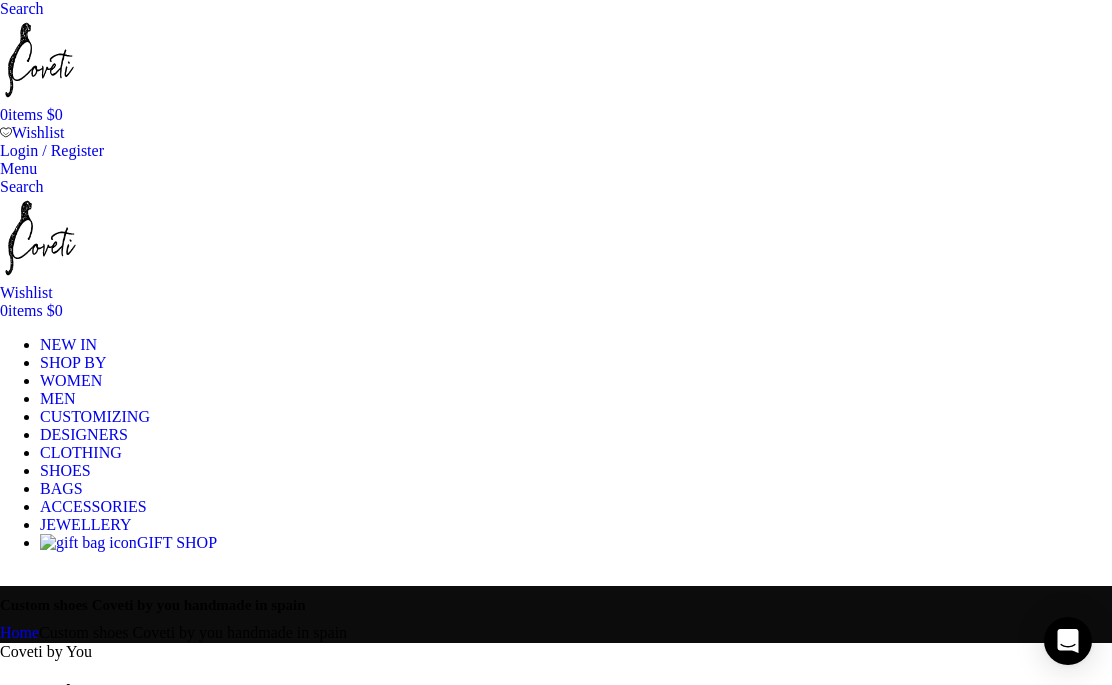 click on "All shoes" at bounding box center [-200, 765] 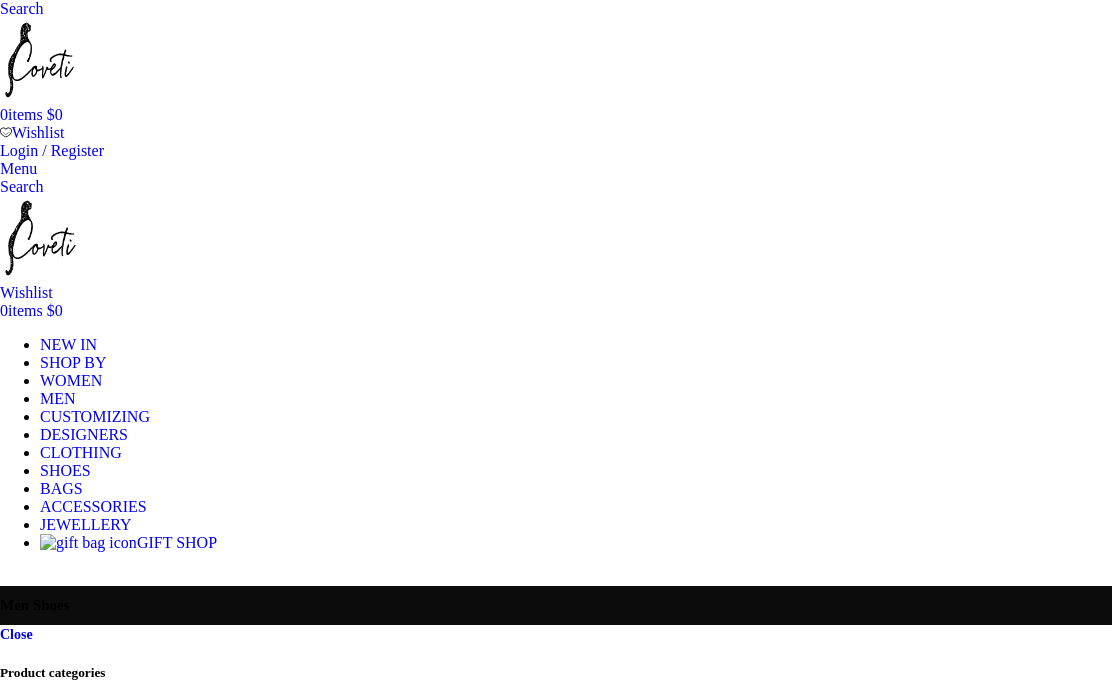scroll, scrollTop: 0, scrollLeft: 0, axis: both 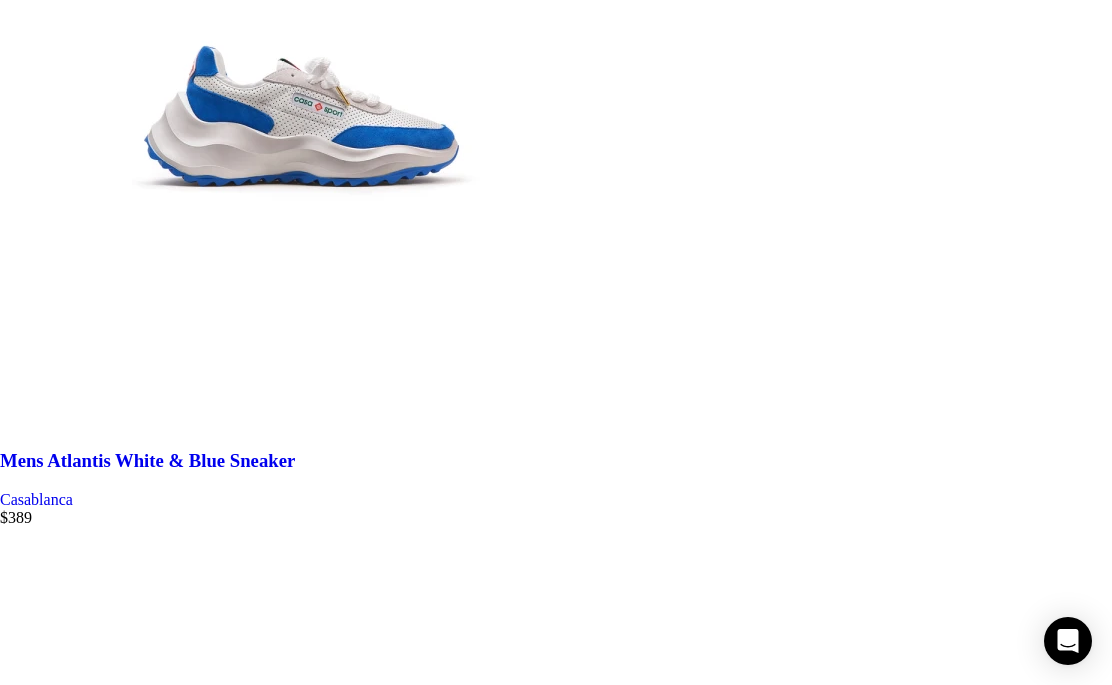 click on "2" at bounding box center [44, 34288] 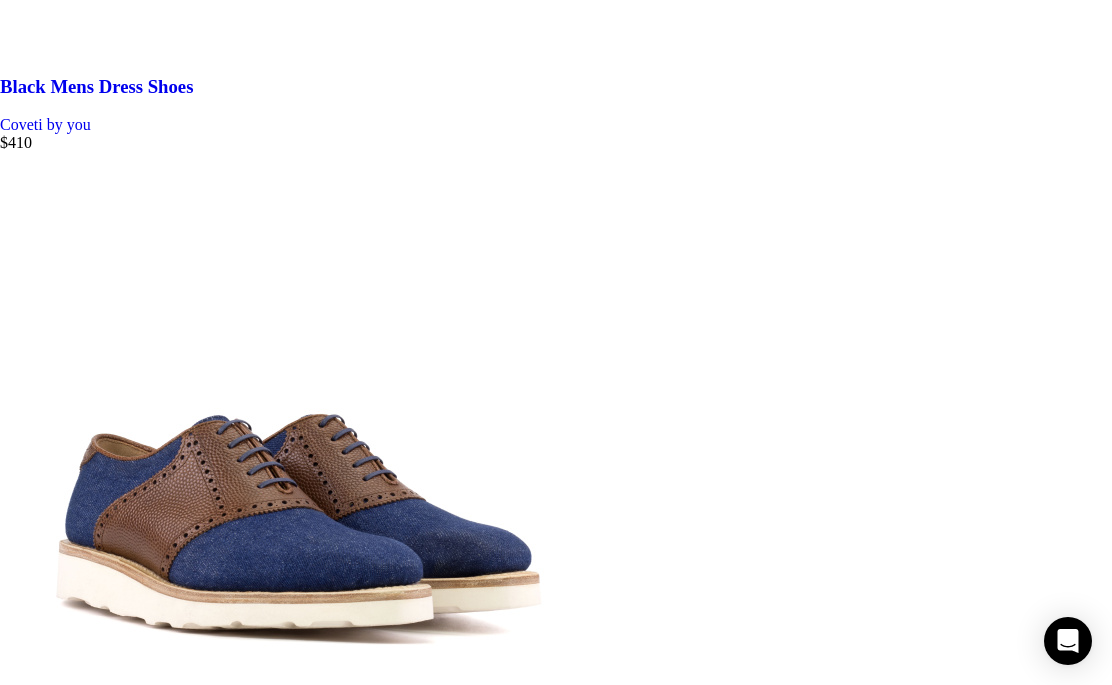 scroll, scrollTop: 5998, scrollLeft: 0, axis: vertical 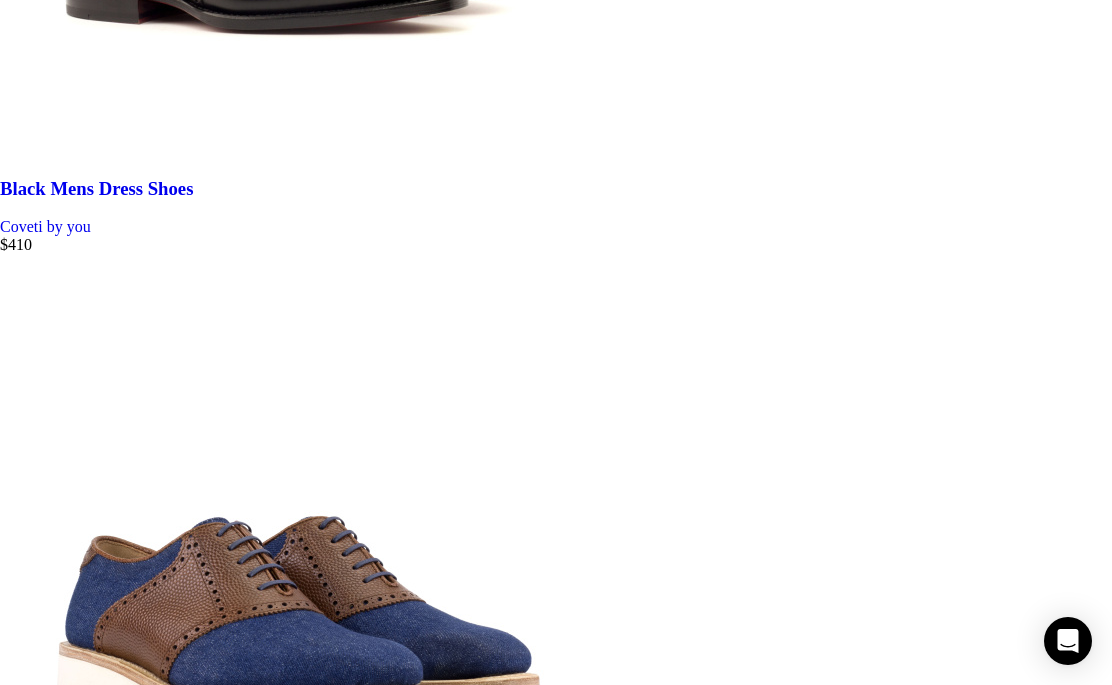 click on "3" at bounding box center [44, 34052] 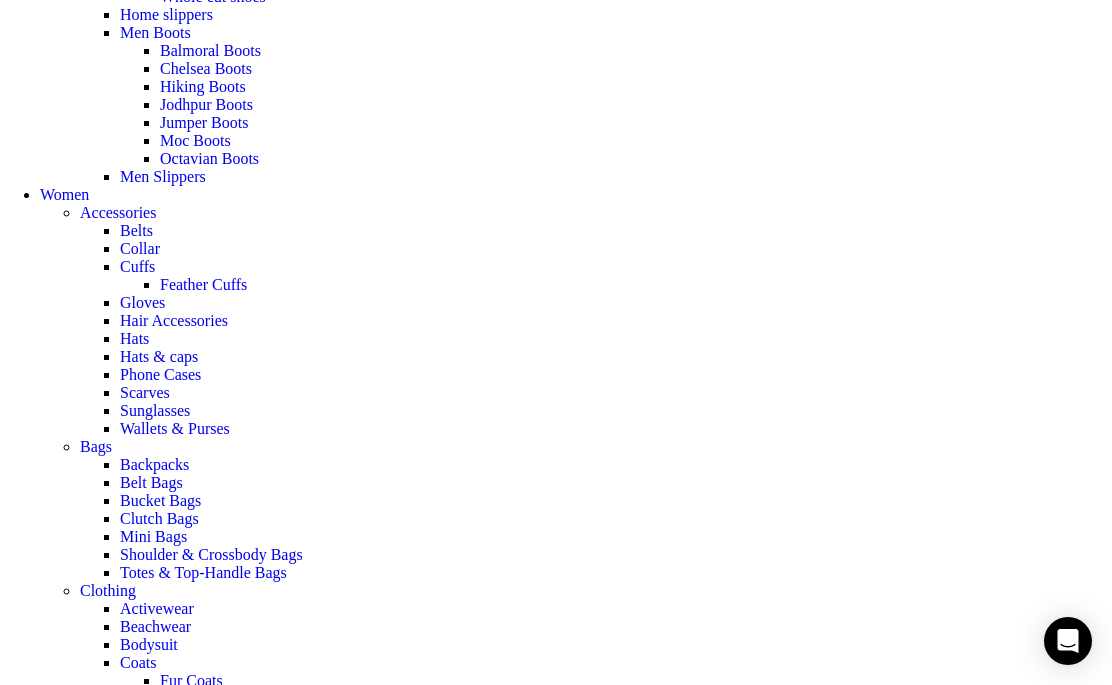 scroll, scrollTop: 1082, scrollLeft: 0, axis: vertical 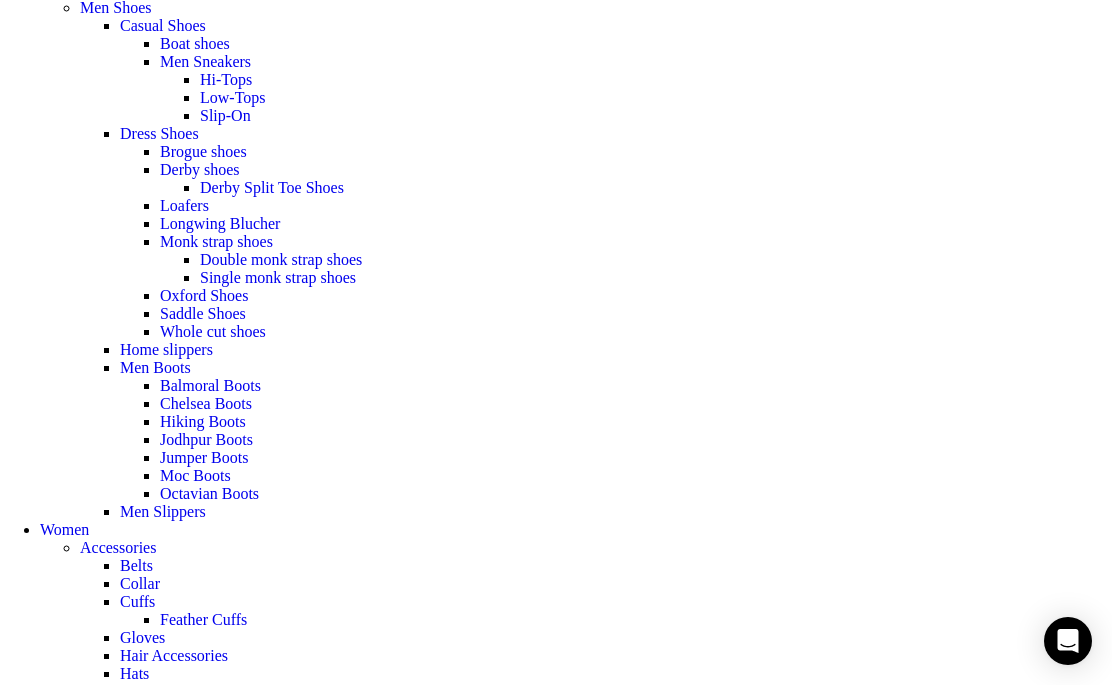 click at bounding box center [556, 10193] 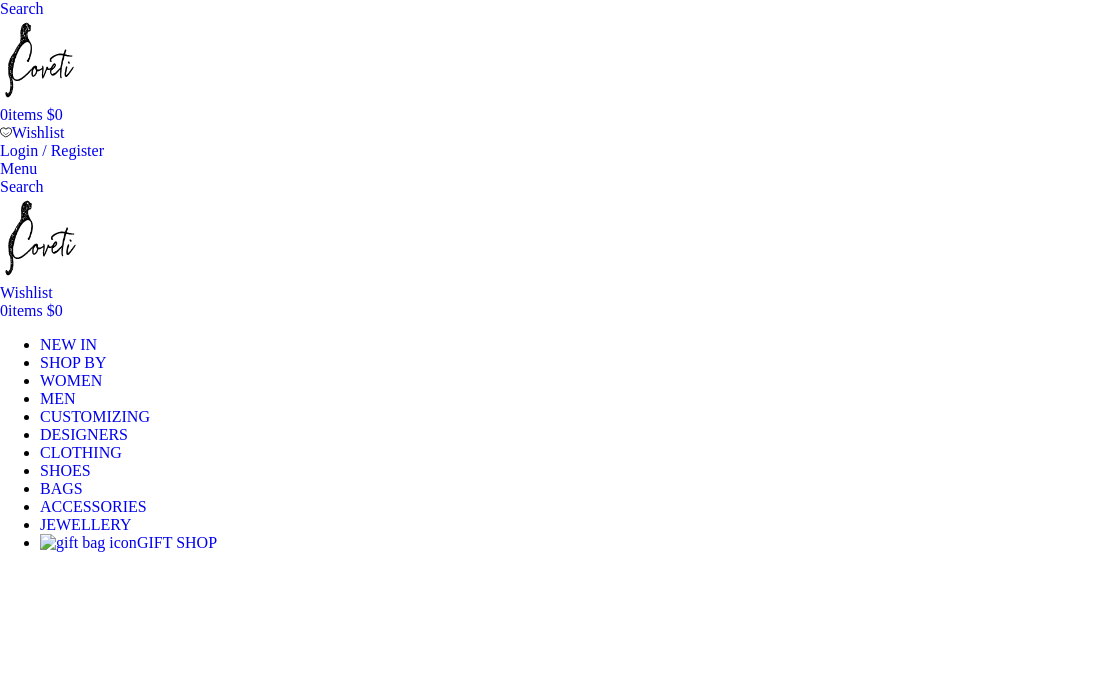 scroll, scrollTop: 0, scrollLeft: 0, axis: both 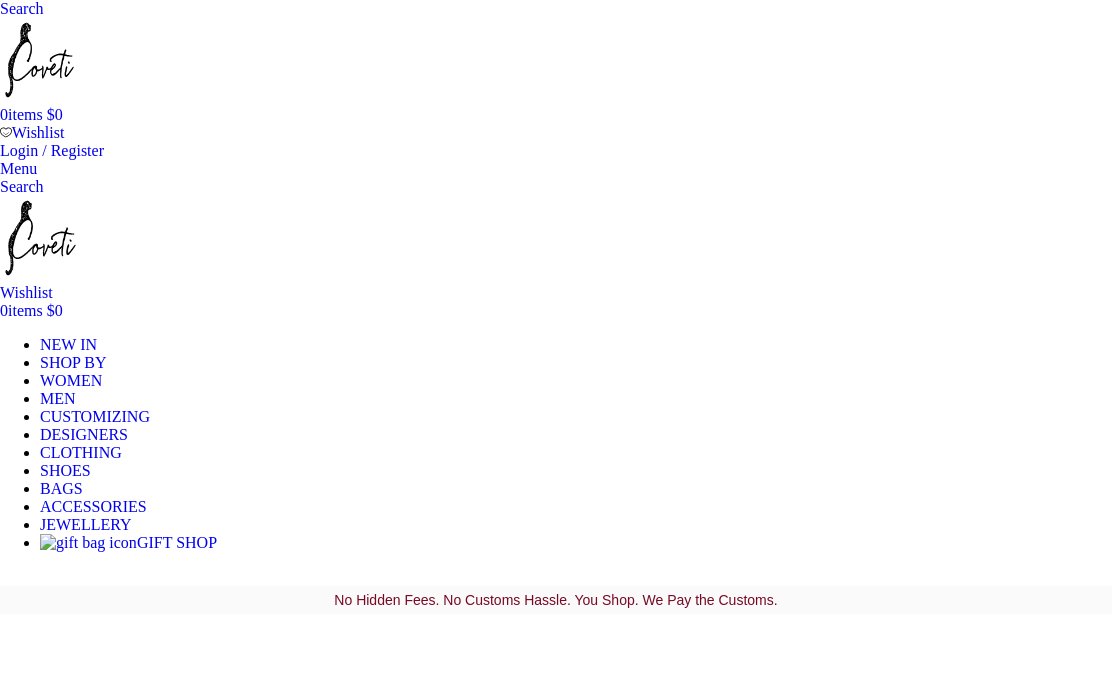 click at bounding box center [310, 5832] 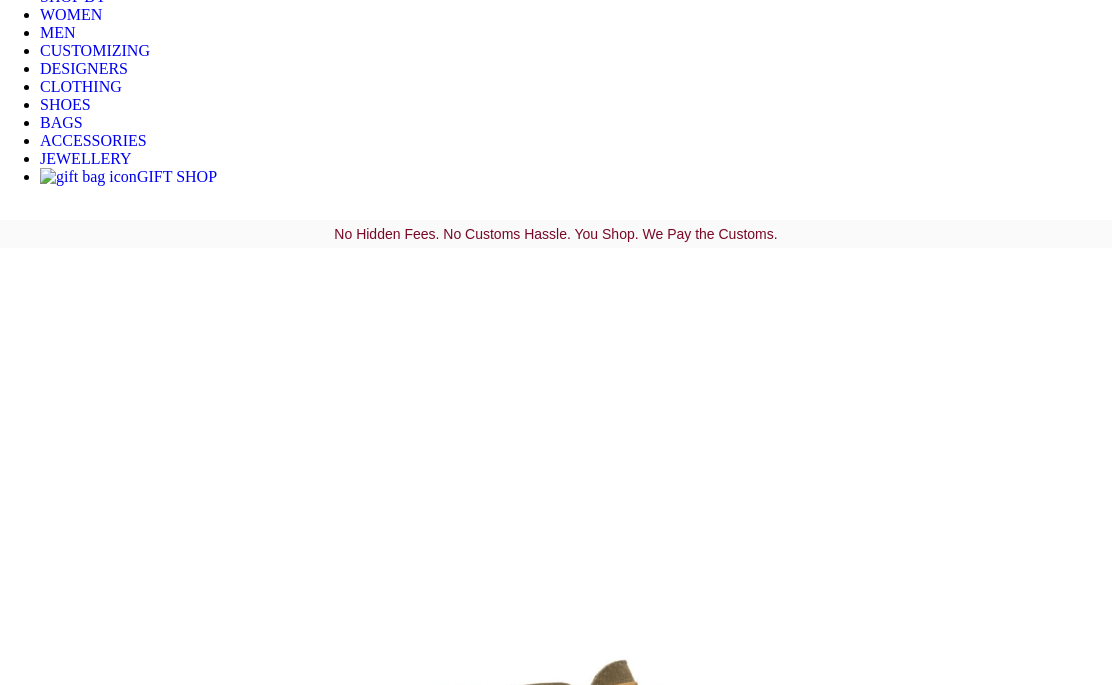 scroll, scrollTop: 350, scrollLeft: 0, axis: vertical 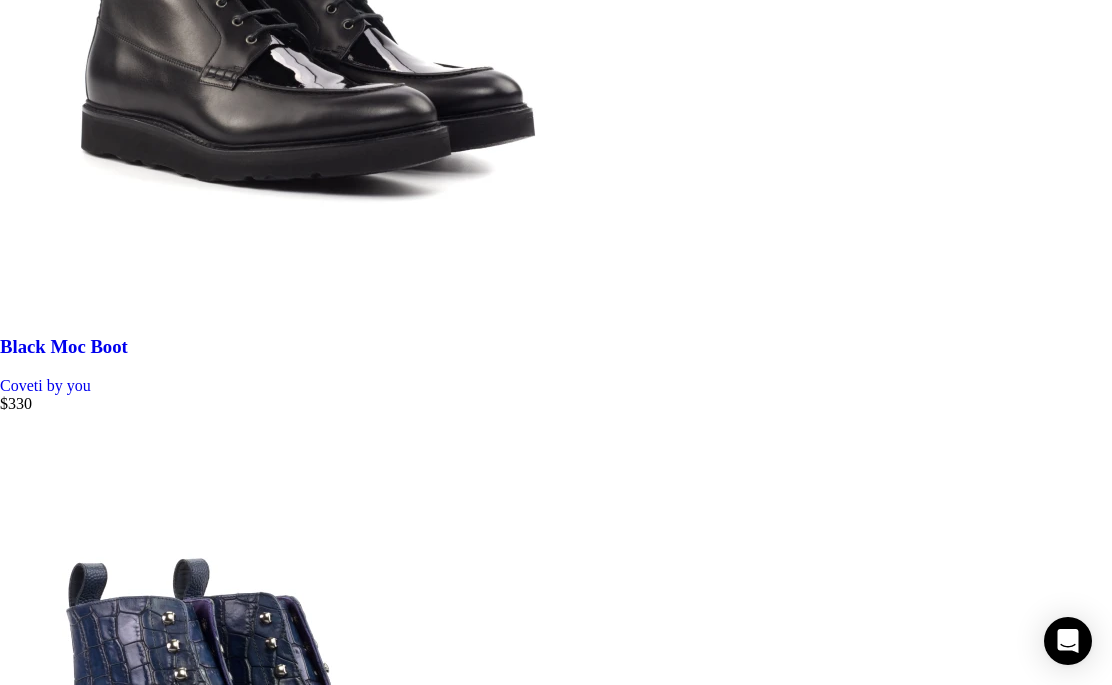 click on "4" at bounding box center [44, 34228] 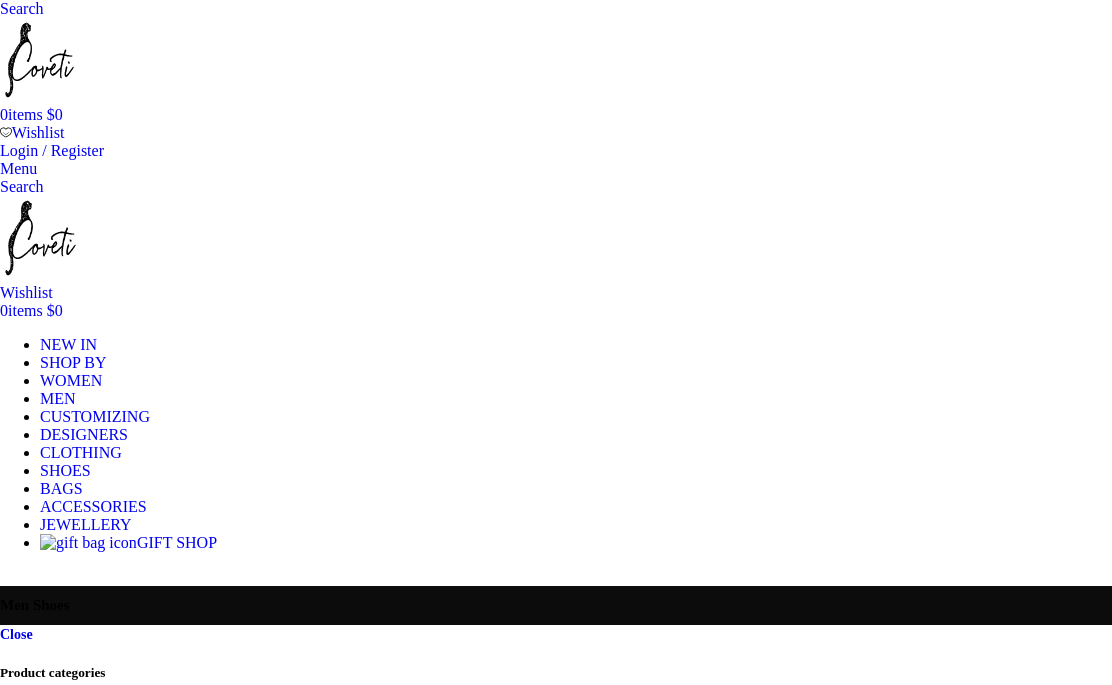 scroll, scrollTop: 0, scrollLeft: 0, axis: both 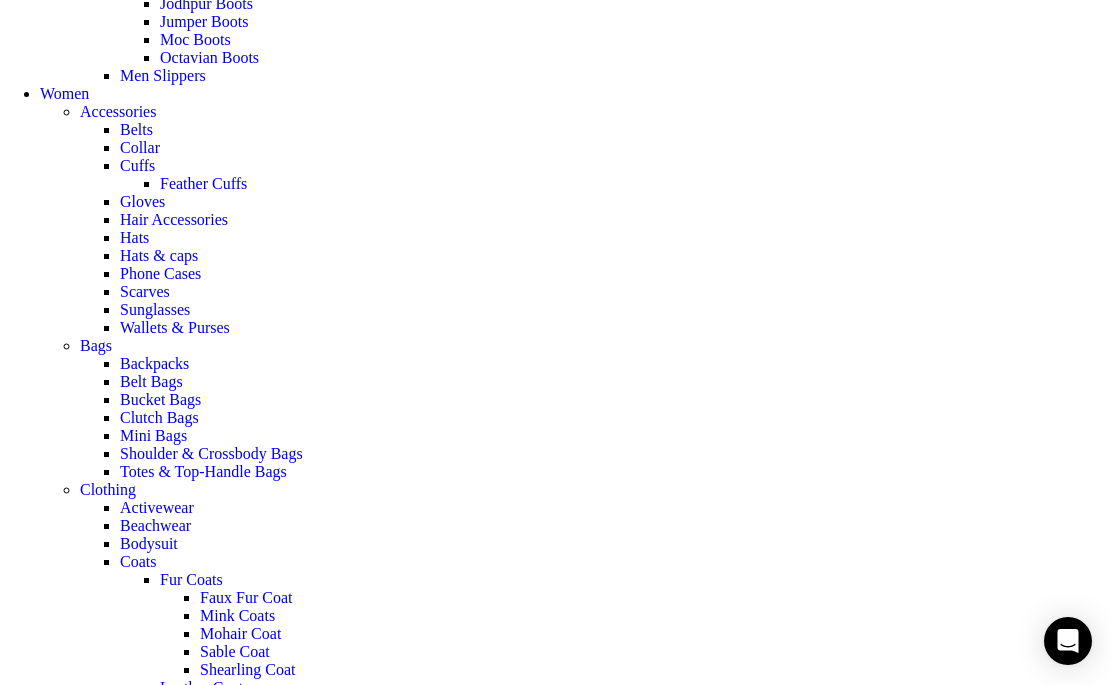 click at bounding box center [556, 10255] 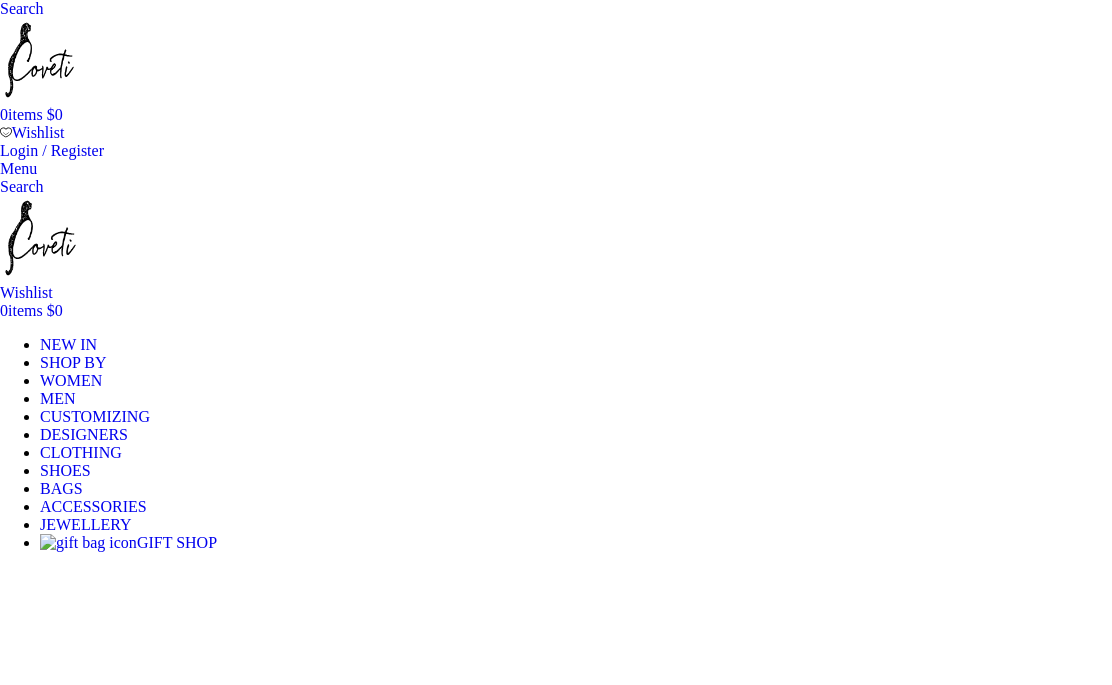 scroll, scrollTop: 0, scrollLeft: 0, axis: both 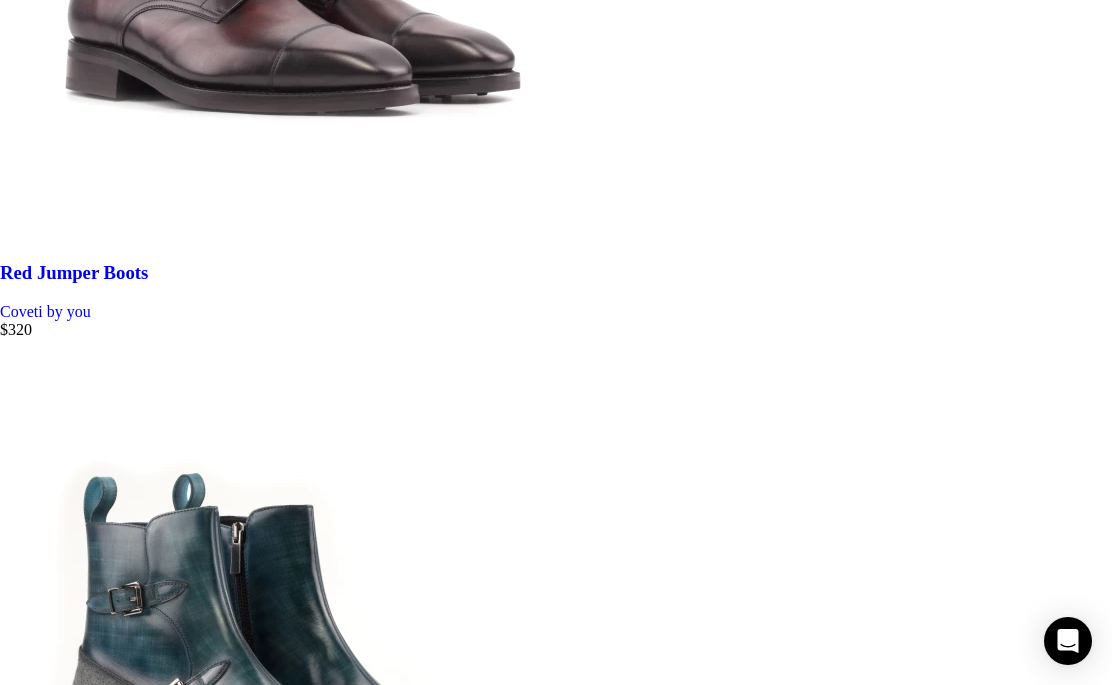 click on "5" at bounding box center [44, 34568] 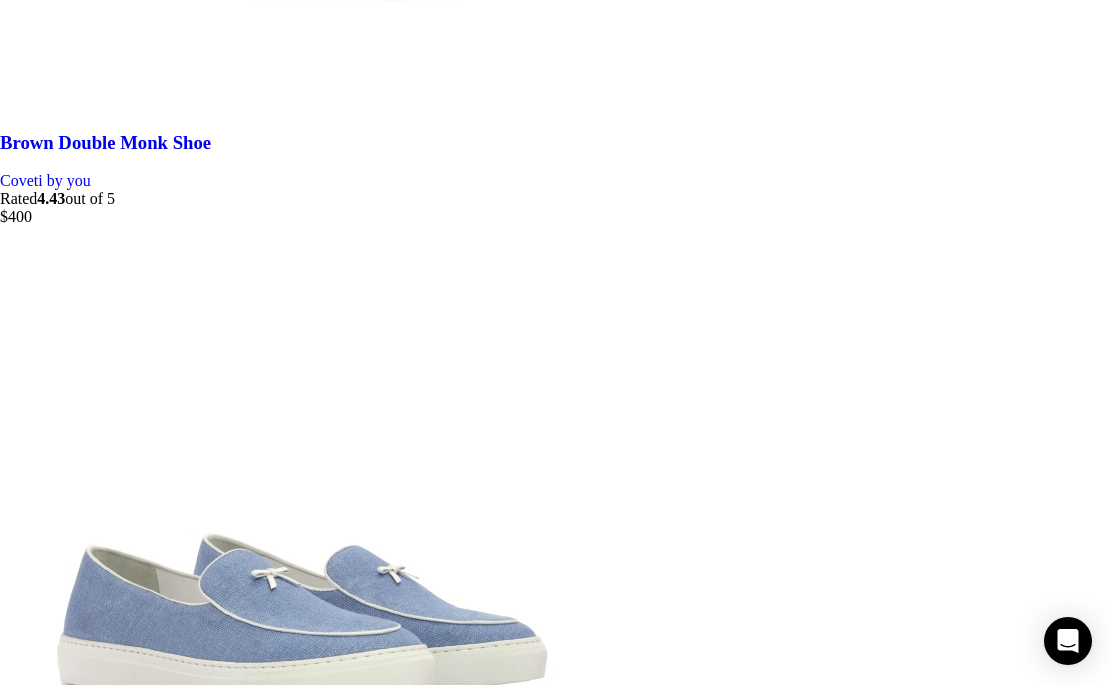 scroll, scrollTop: 6095, scrollLeft: 0, axis: vertical 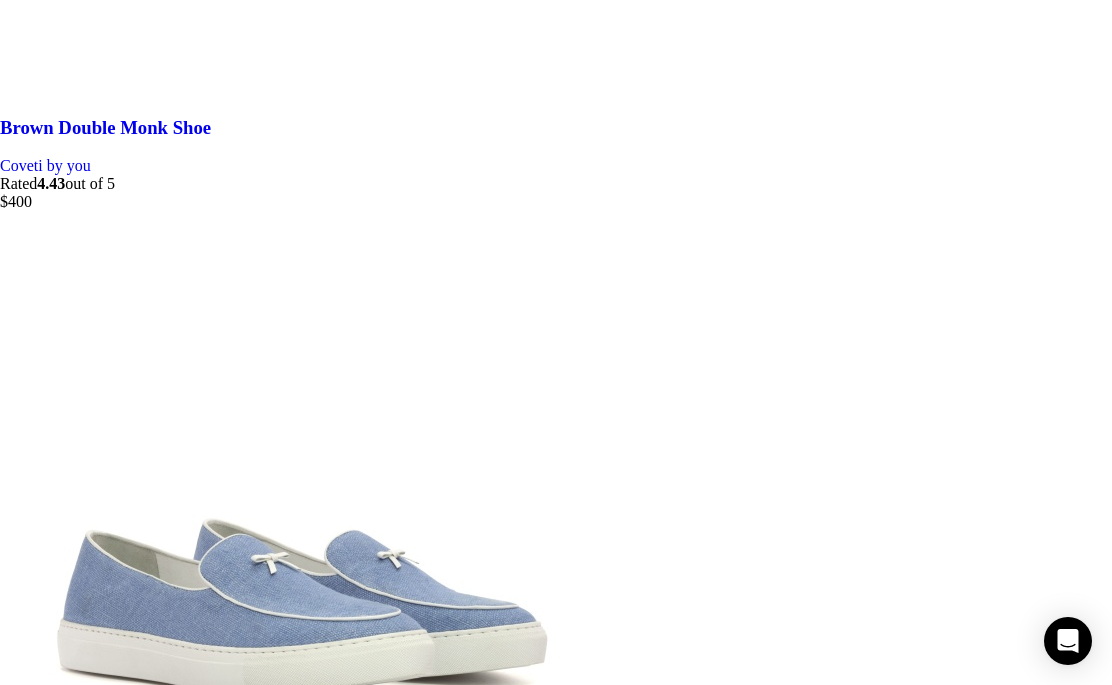 click on "6" at bounding box center (44, 34909) 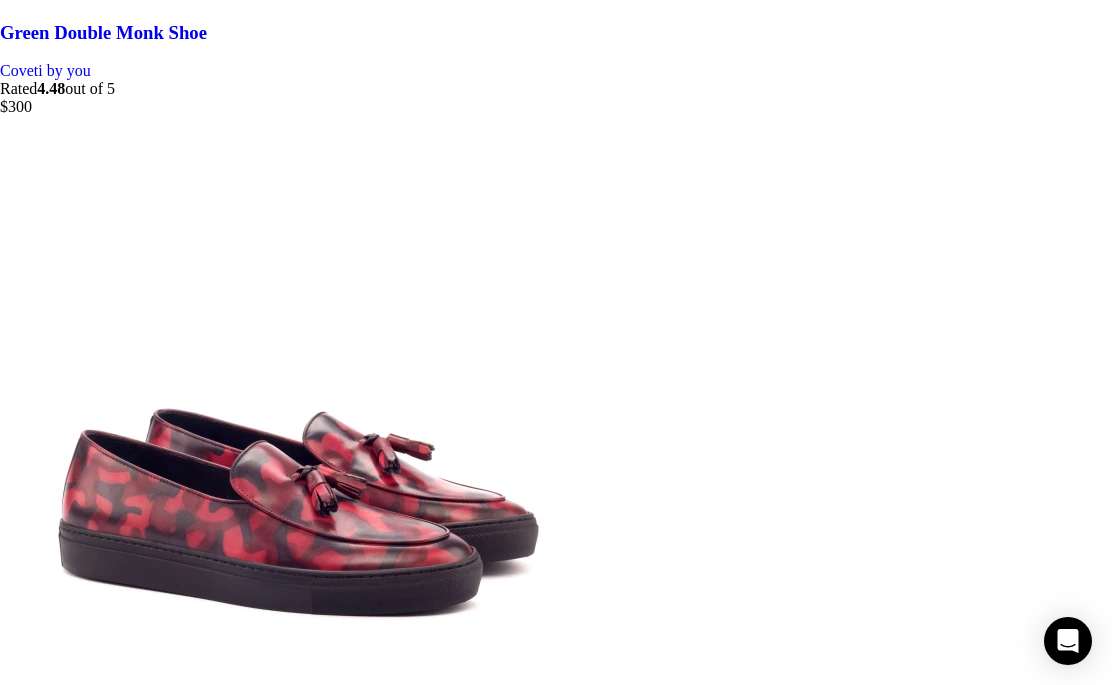 scroll, scrollTop: 6198, scrollLeft: 0, axis: vertical 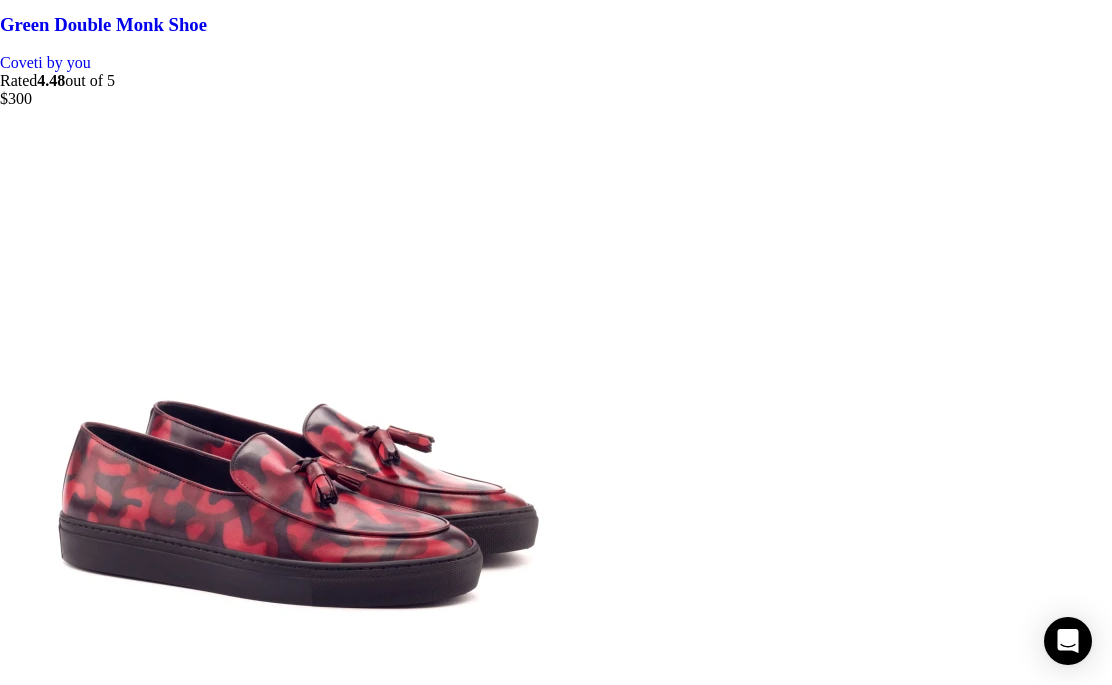 click on "7" at bounding box center [44, 34824] 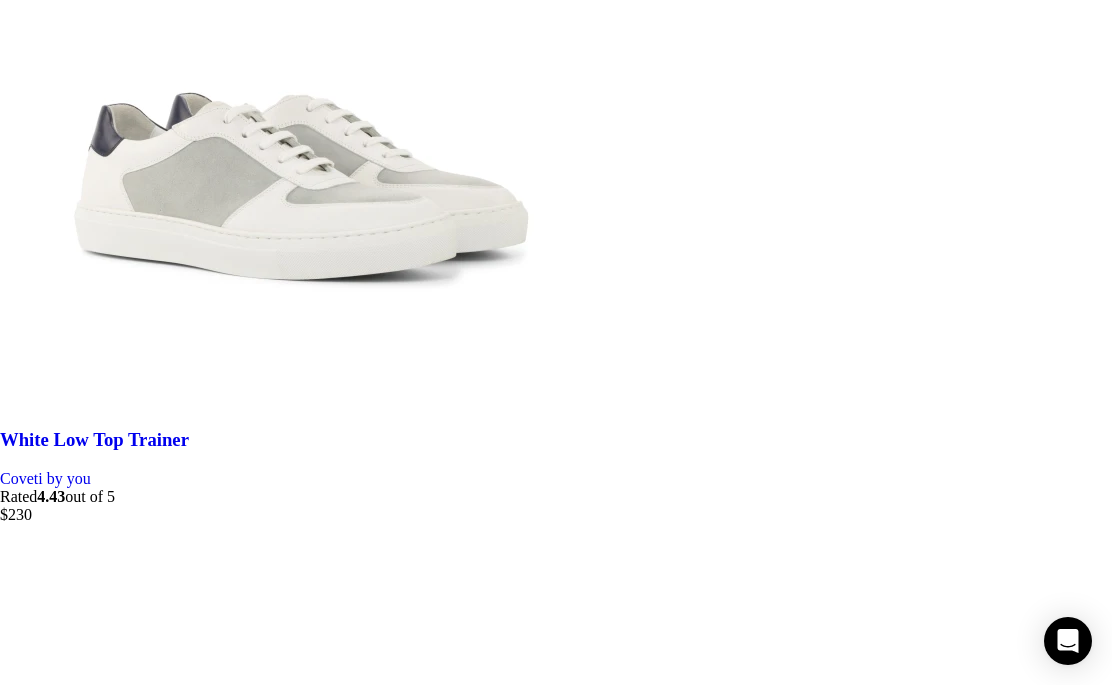 scroll, scrollTop: 6331, scrollLeft: 0, axis: vertical 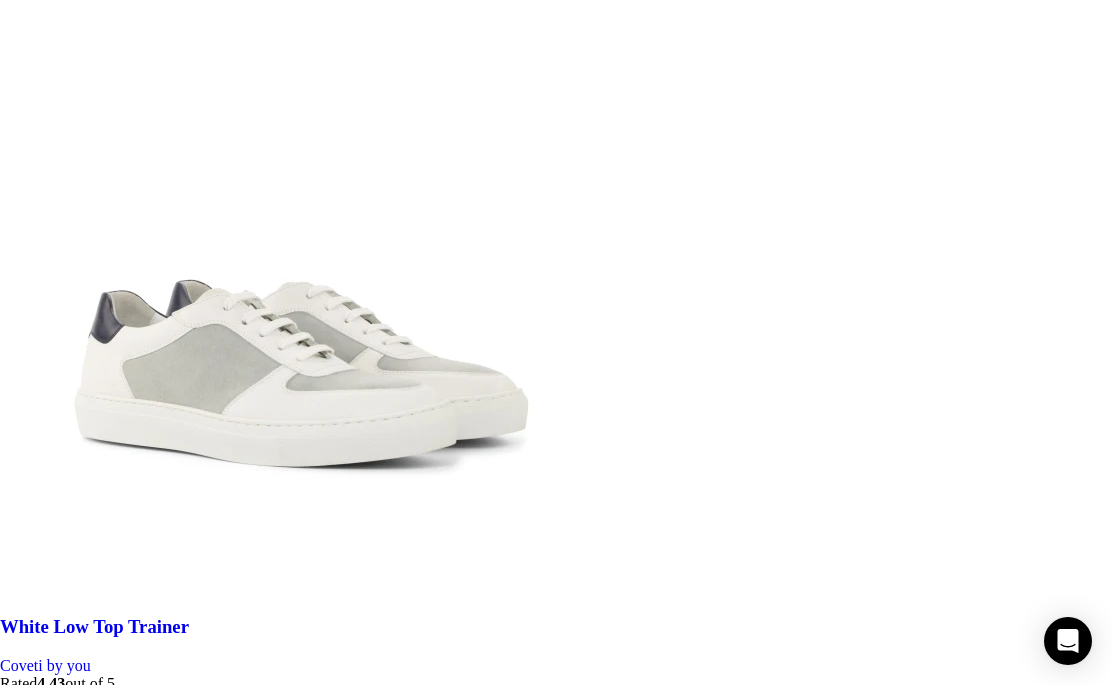 click on "8" at bounding box center [44, 34709] 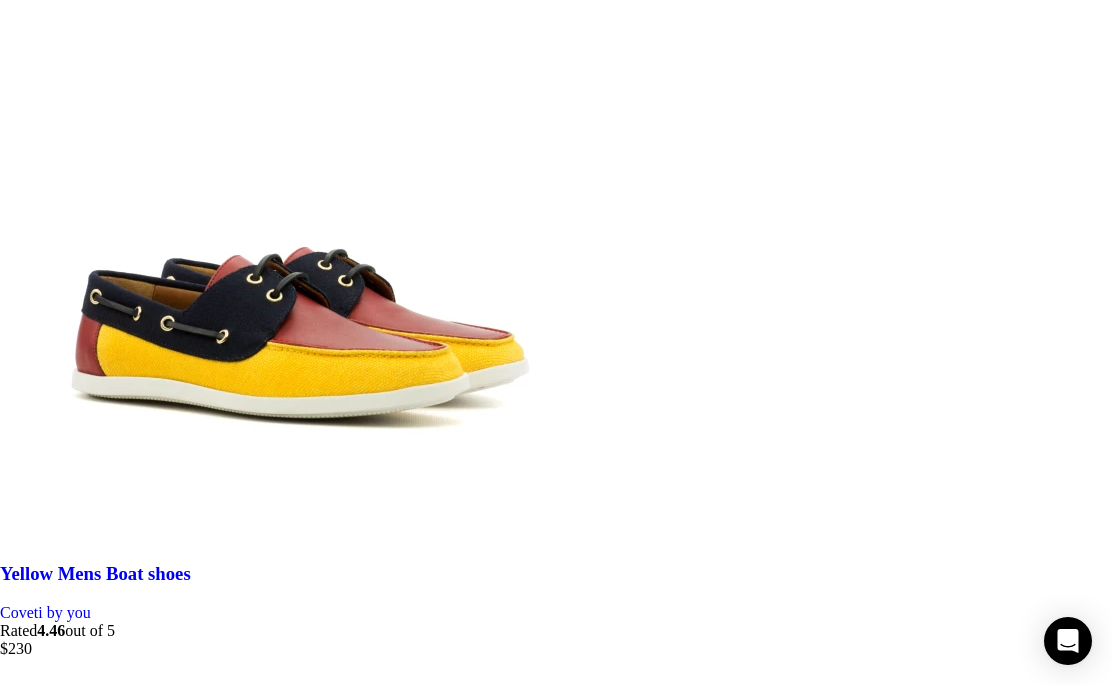 scroll, scrollTop: 4918, scrollLeft: 0, axis: vertical 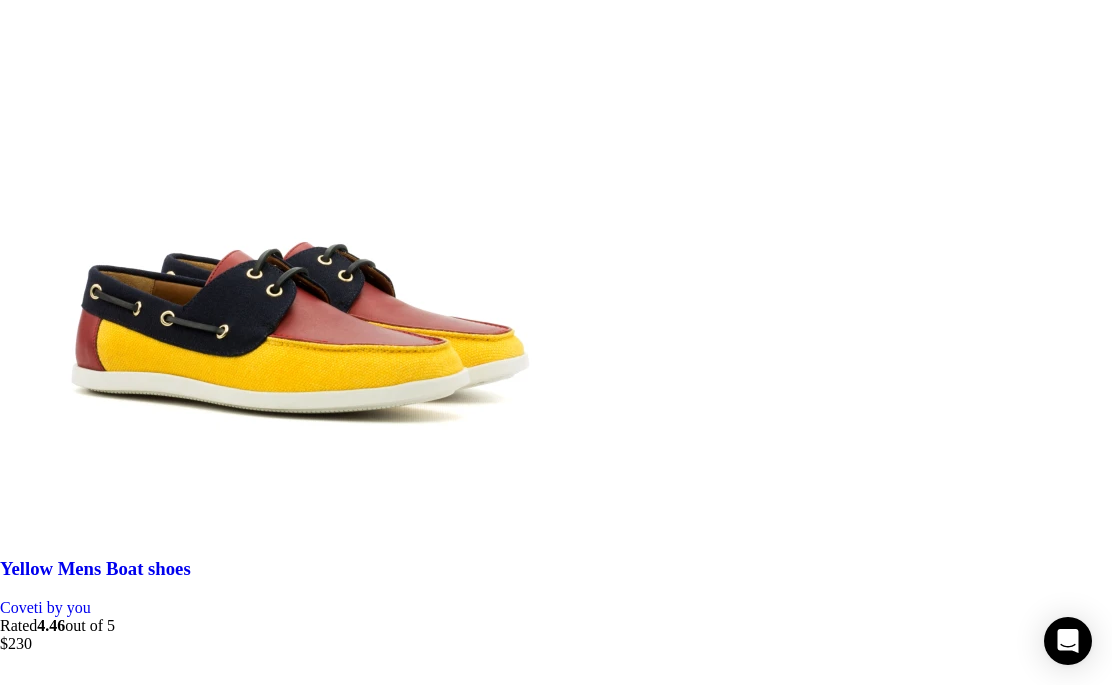 click at bounding box center (556, 27864) 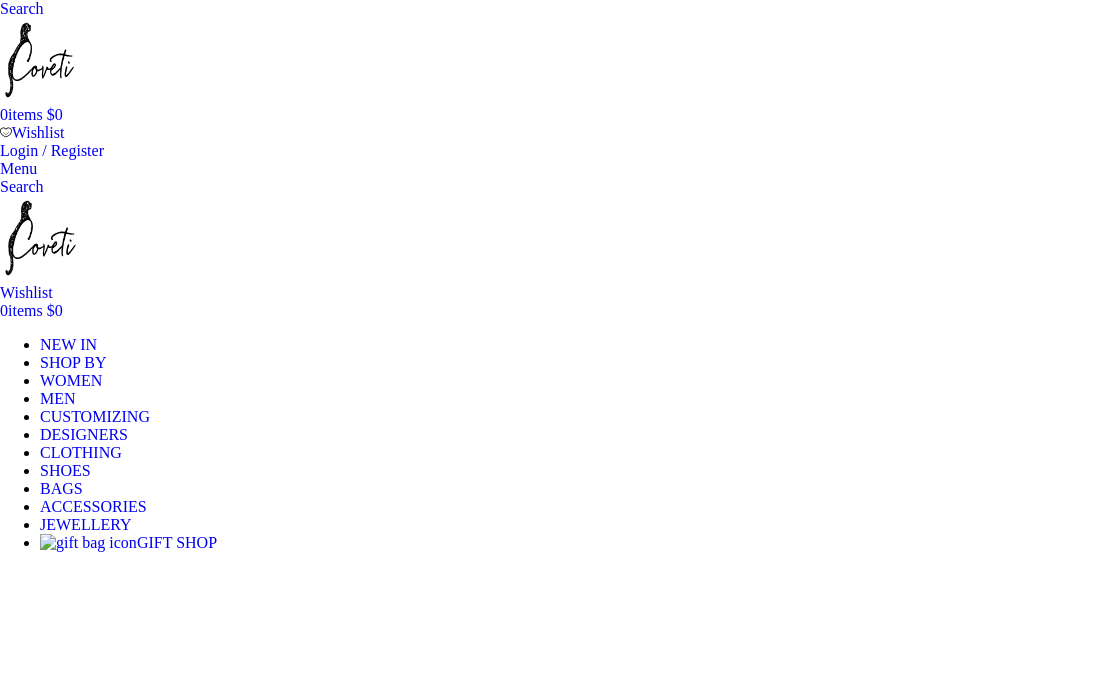 scroll, scrollTop: 0, scrollLeft: 0, axis: both 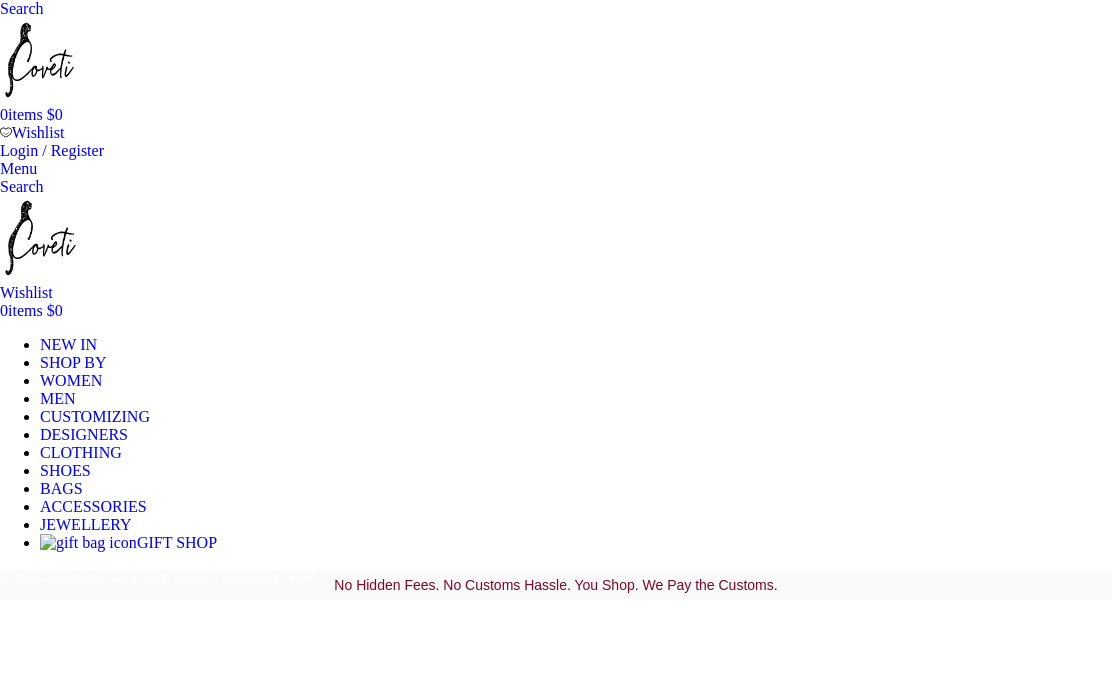 click at bounding box center (310, 6476) 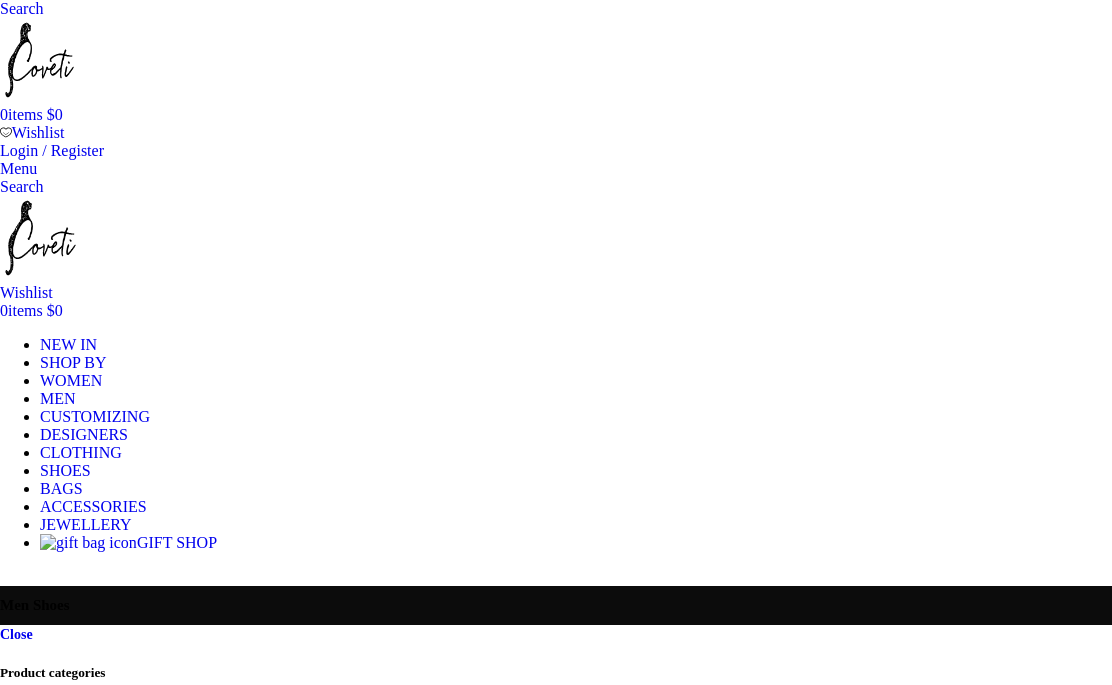 scroll, scrollTop: 4918, scrollLeft: 0, axis: vertical 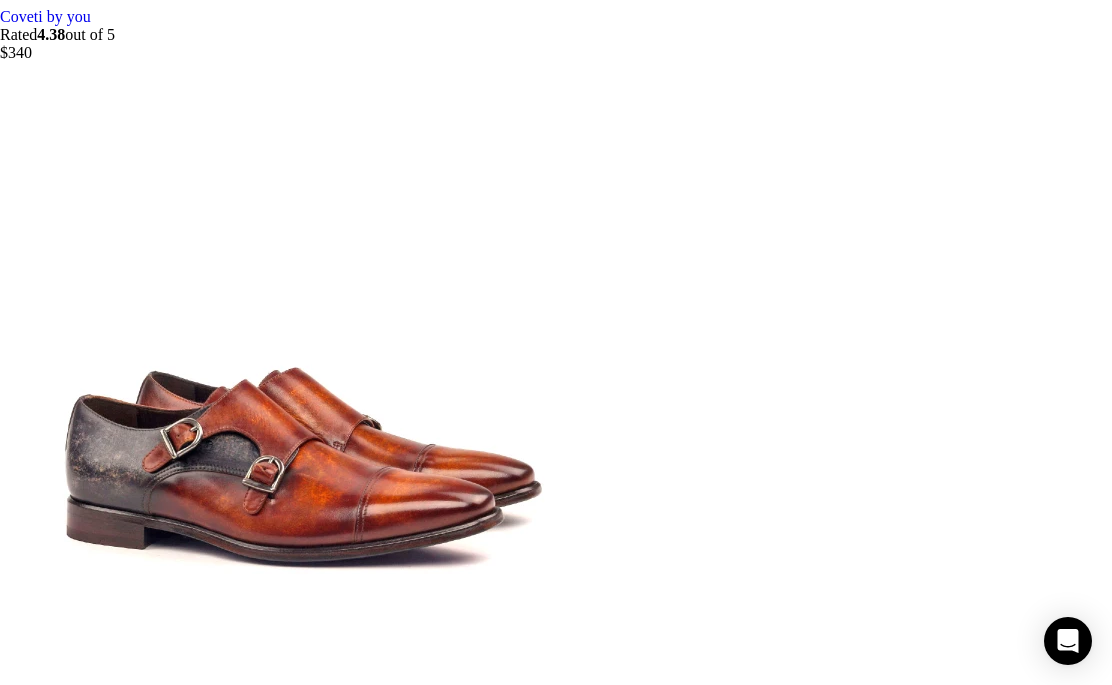 click on "9" at bounding box center [44, 34814] 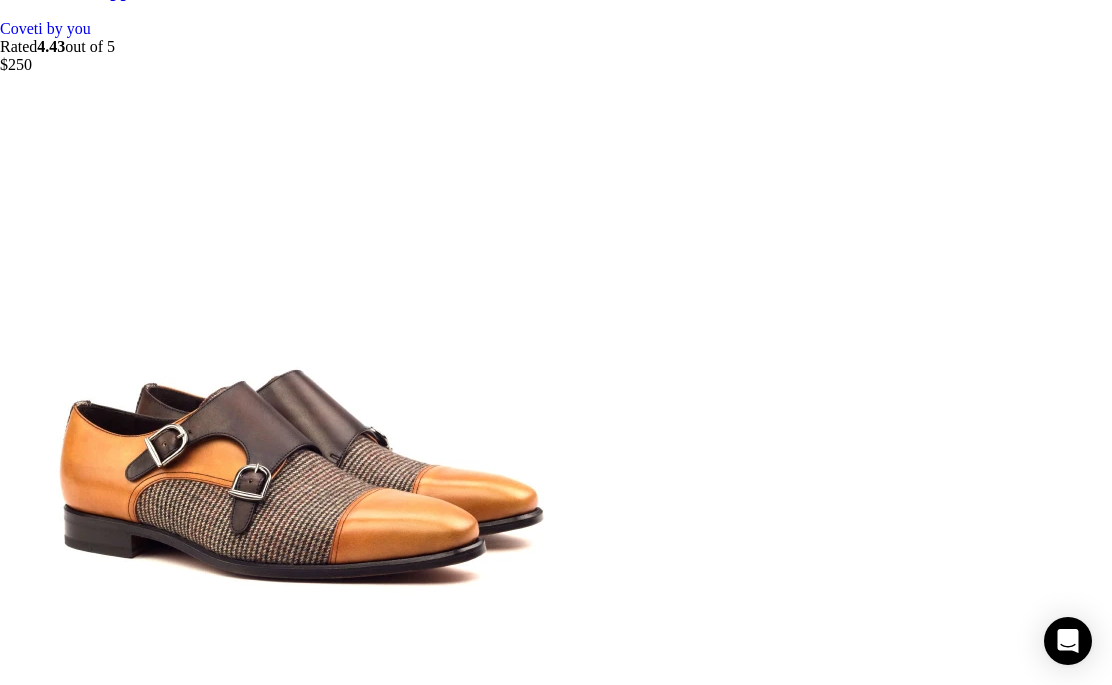 scroll, scrollTop: 6241, scrollLeft: 0, axis: vertical 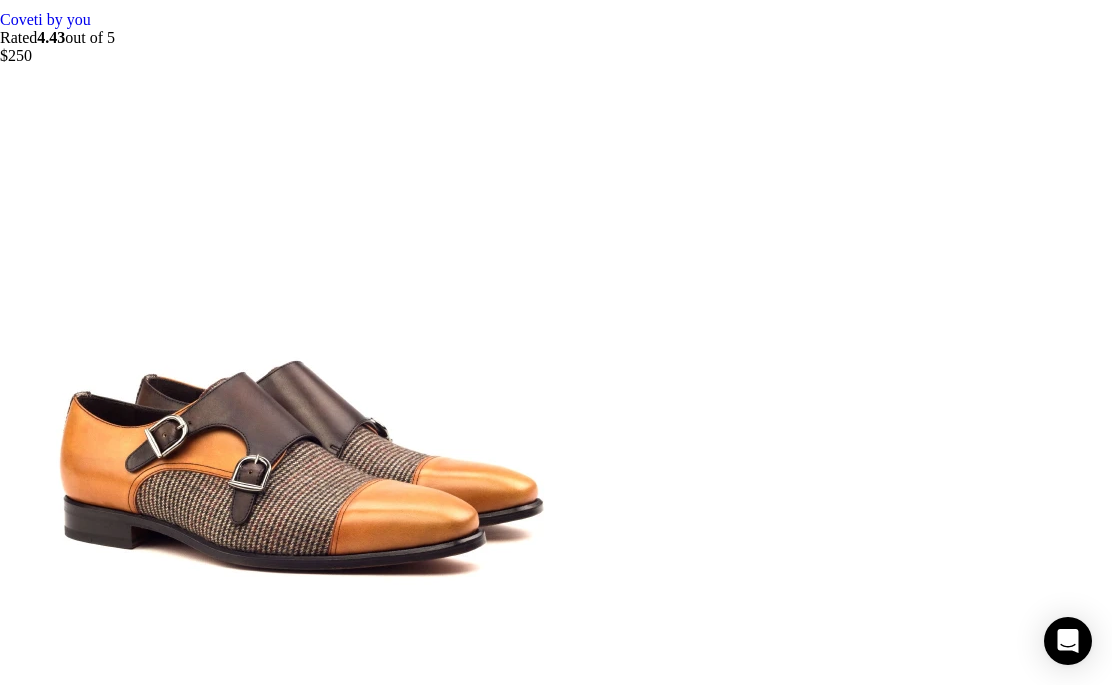 click on "10" at bounding box center (48, 34817) 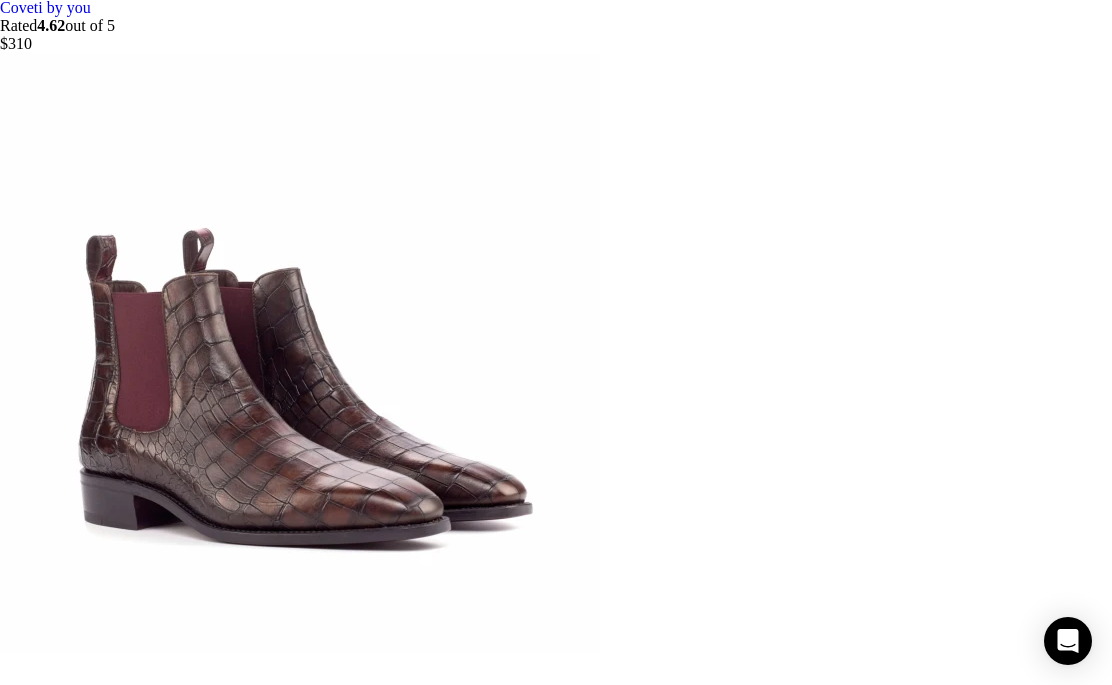 scroll, scrollTop: 6255, scrollLeft: 0, axis: vertical 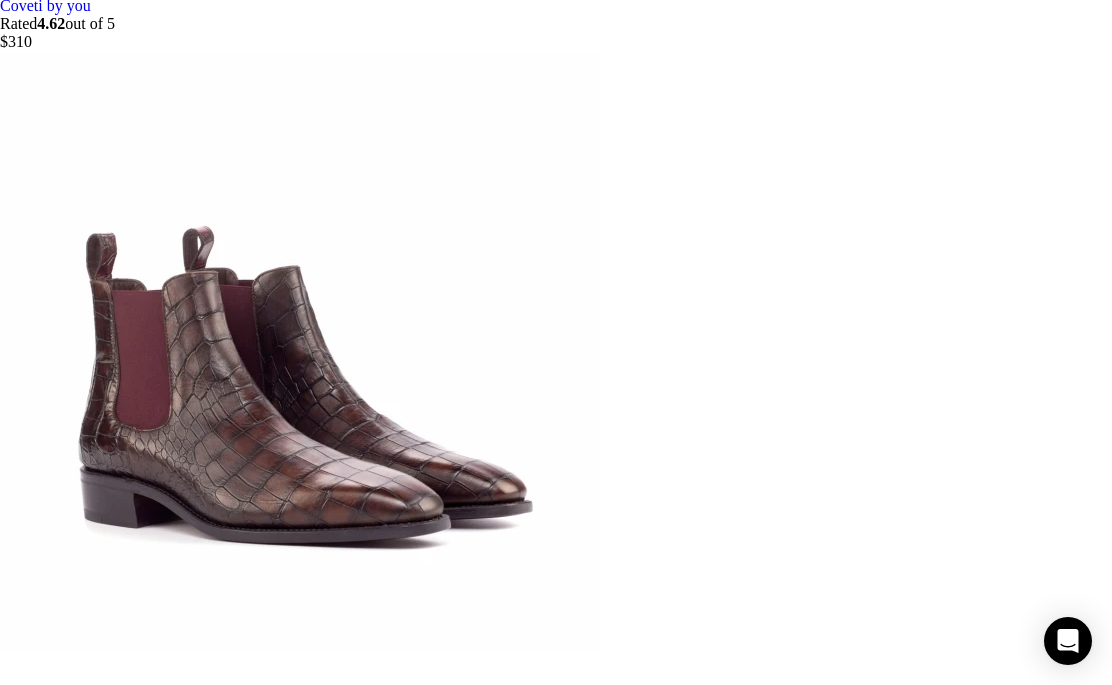 click on "11" at bounding box center [47, 34803] 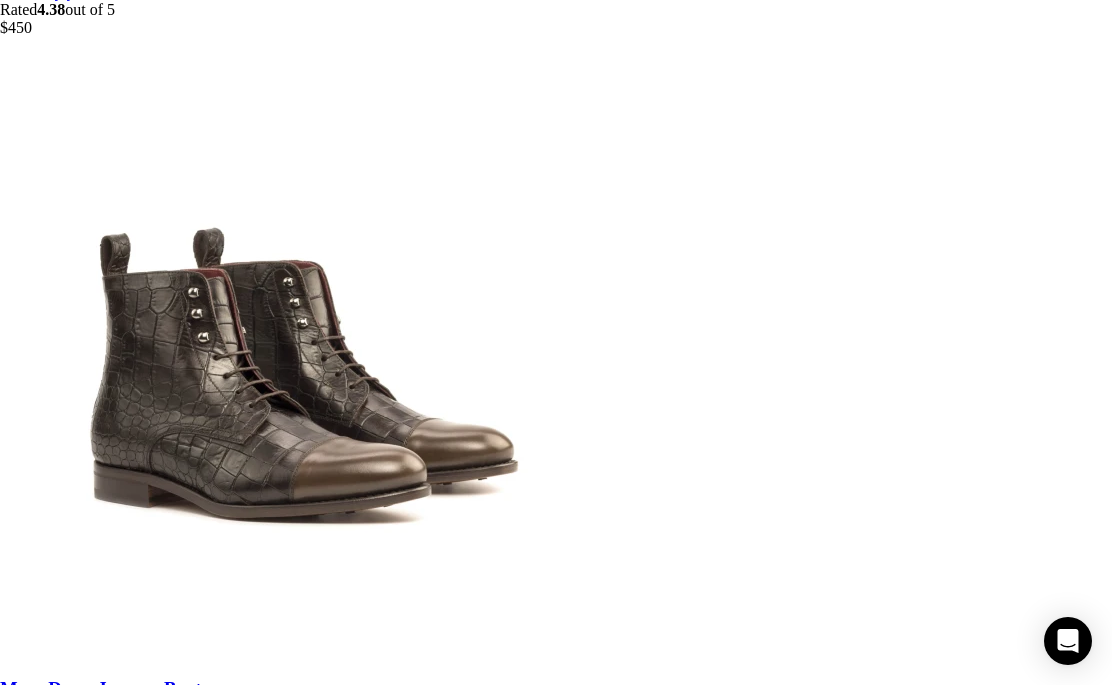 scroll, scrollTop: 6325, scrollLeft: 0, axis: vertical 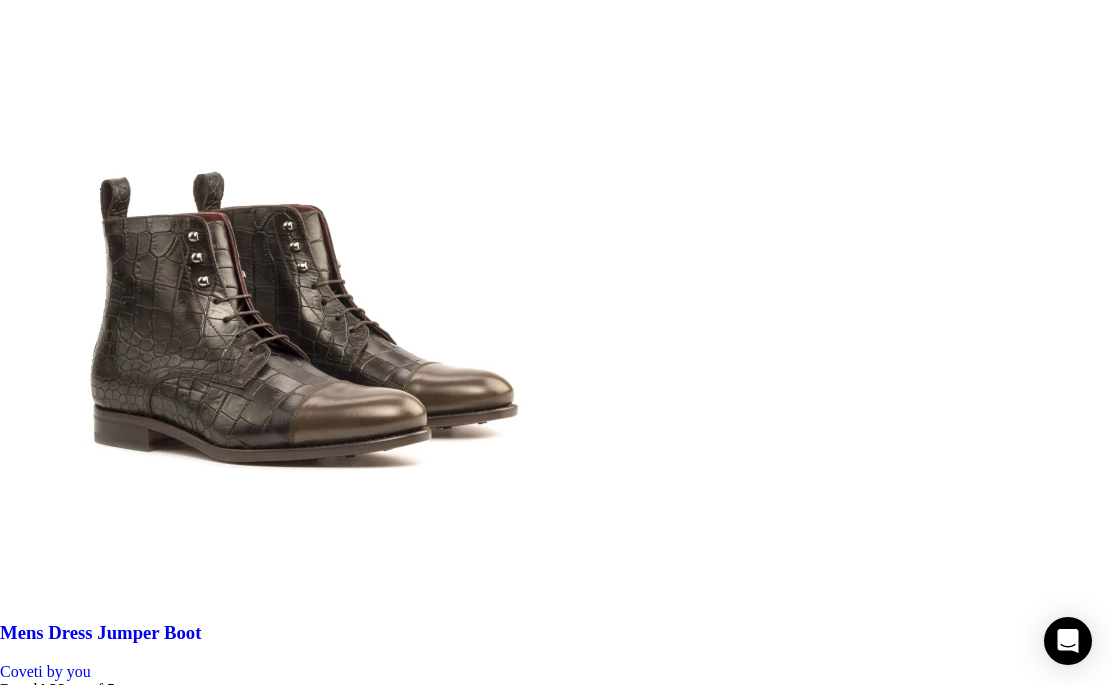 click on "12" at bounding box center [48, 34733] 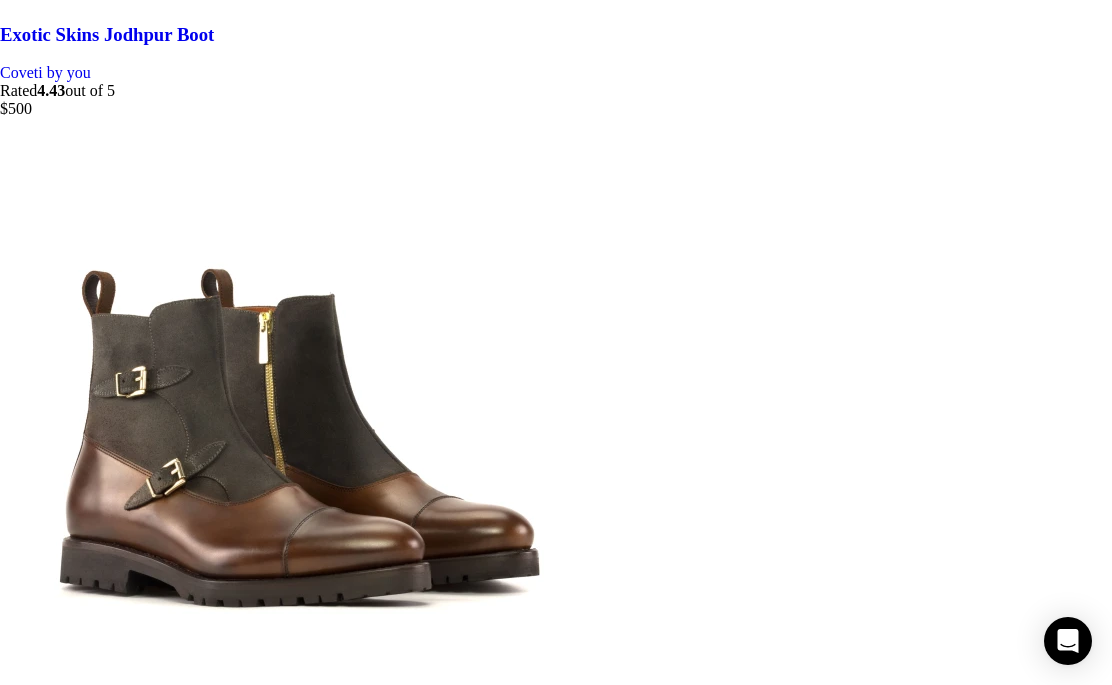 scroll, scrollTop: 6192, scrollLeft: 0, axis: vertical 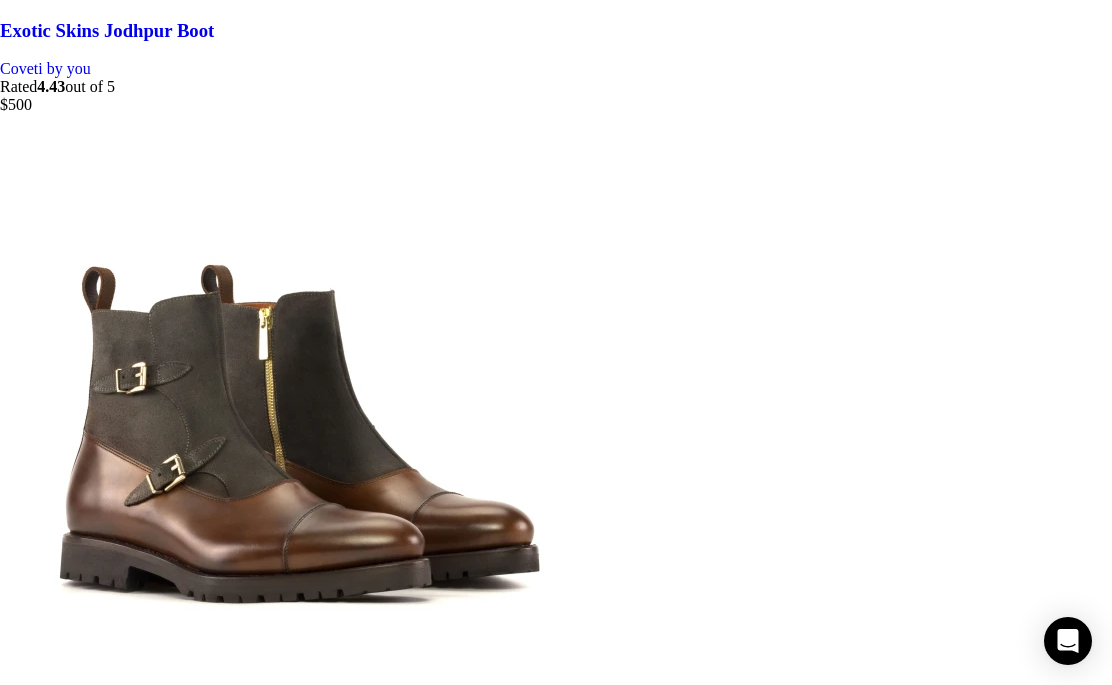 click on "13" at bounding box center (48, 34866) 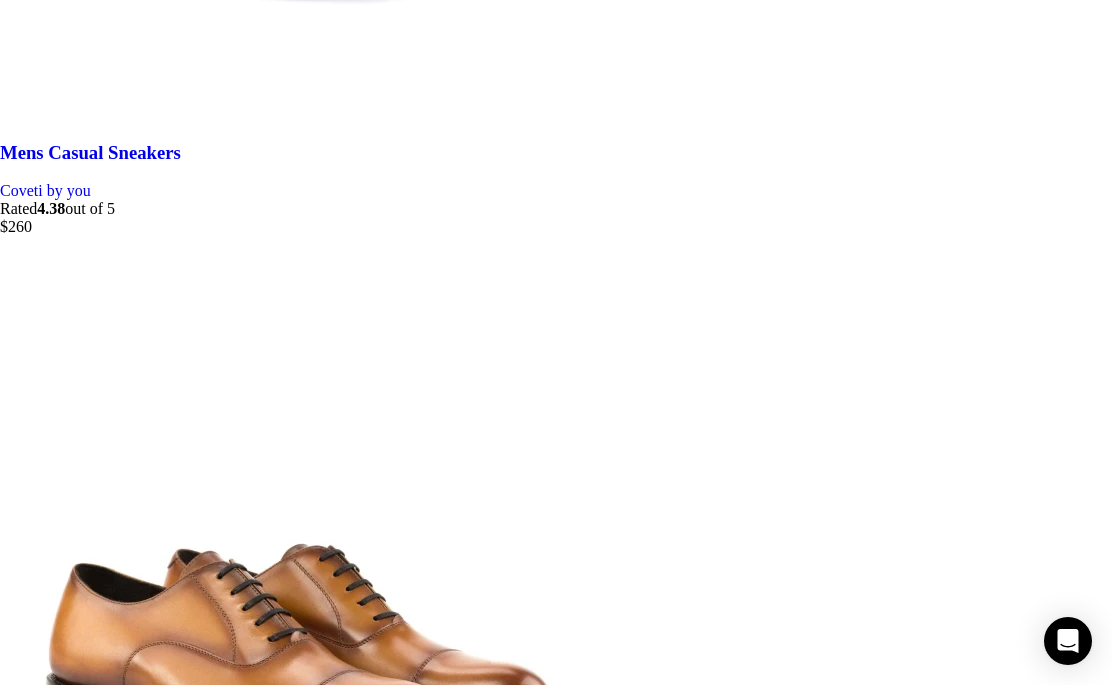 scroll, scrollTop: 6089, scrollLeft: 0, axis: vertical 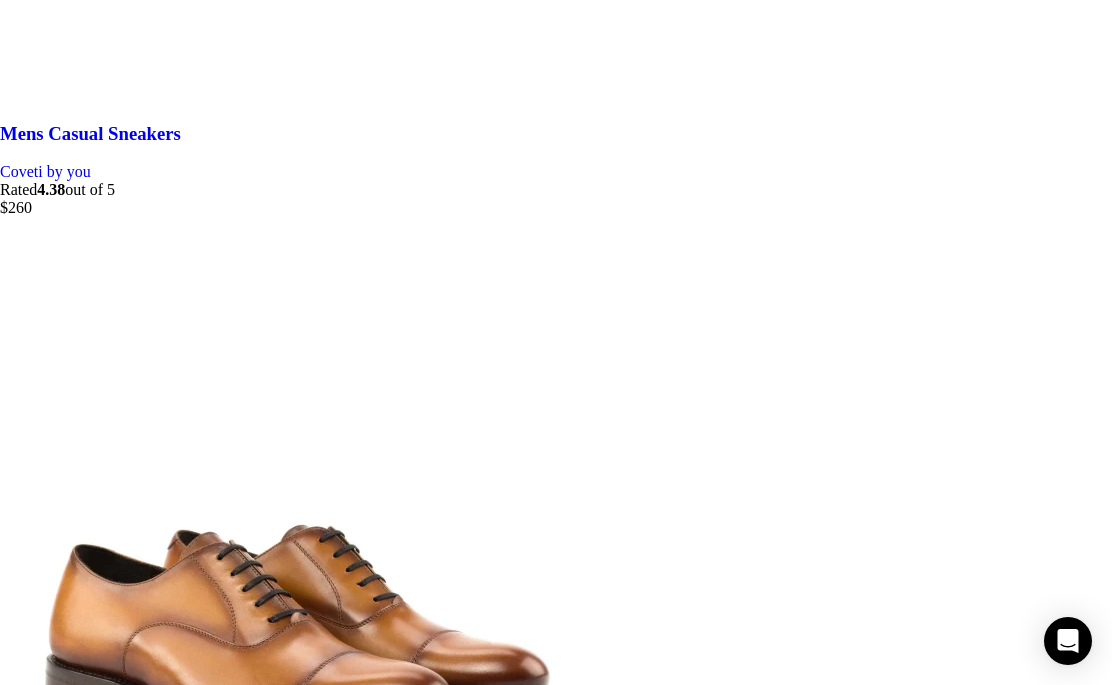 click on "14" at bounding box center [48, 34969] 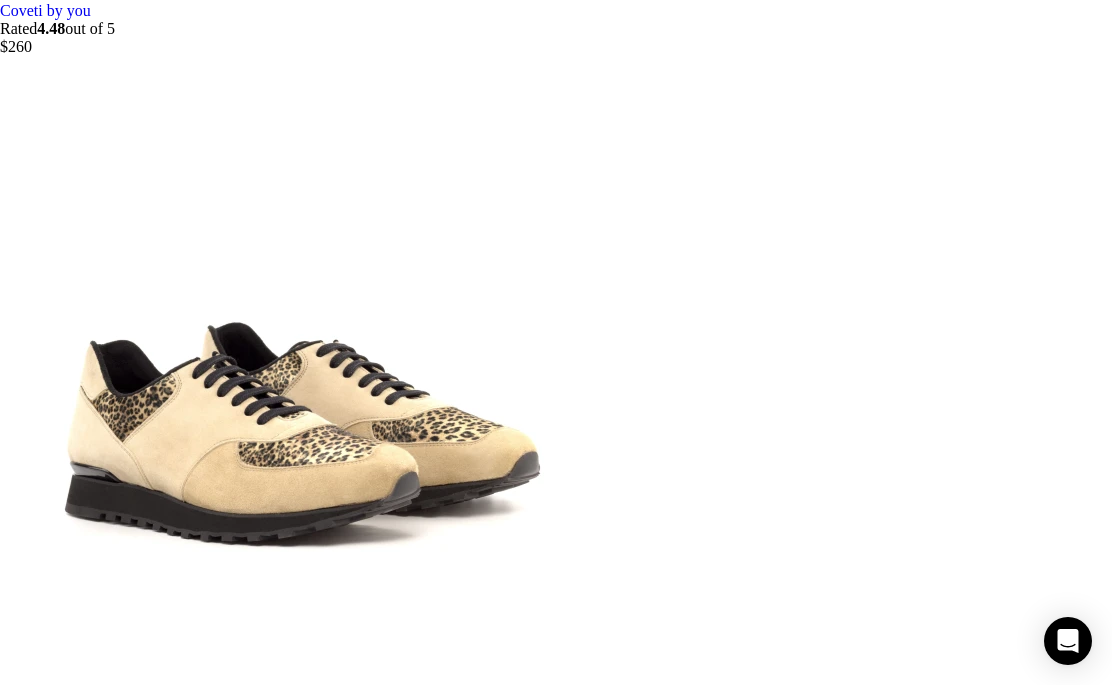 scroll, scrollTop: 6263, scrollLeft: 0, axis: vertical 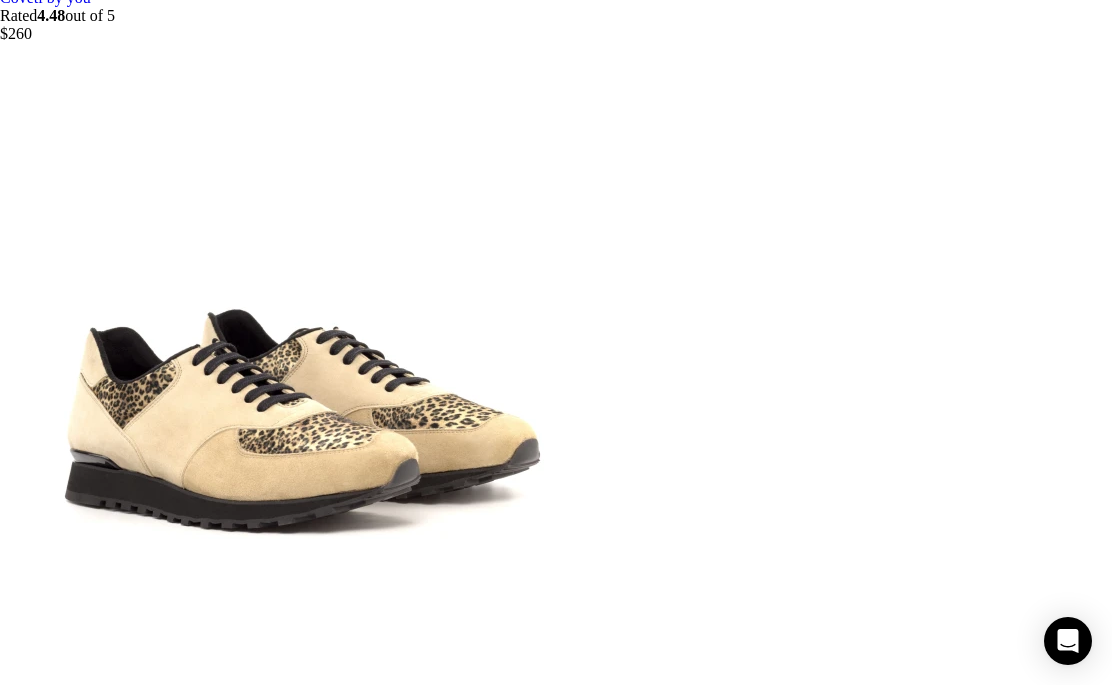 click on "15" at bounding box center (48, 34795) 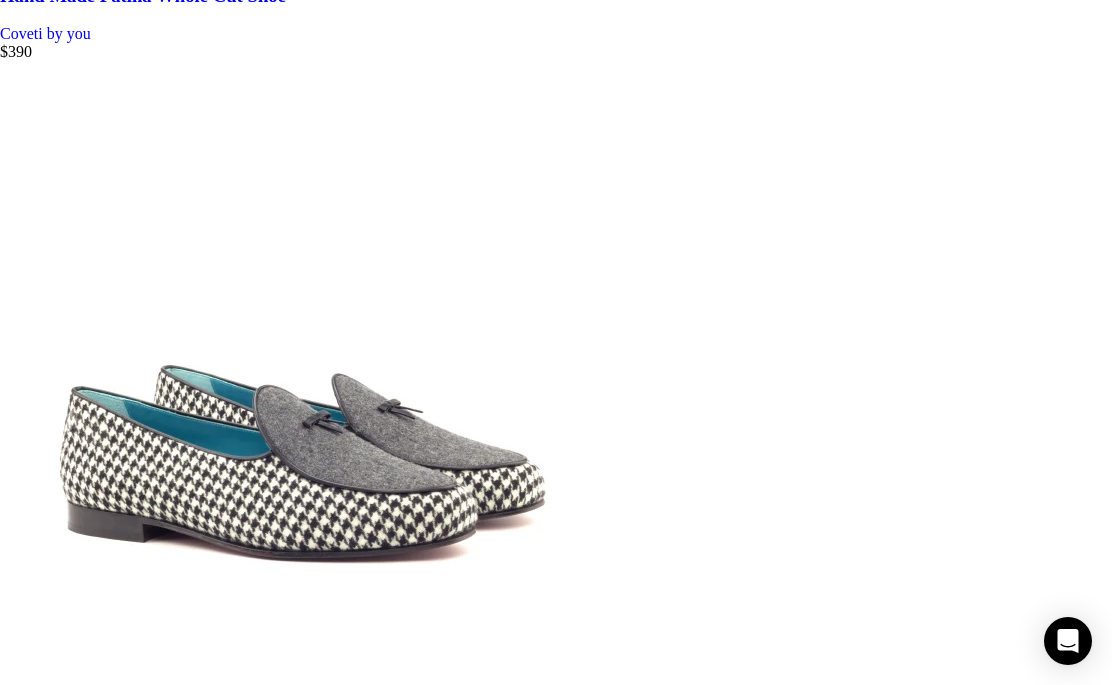 scroll, scrollTop: 6215, scrollLeft: 0, axis: vertical 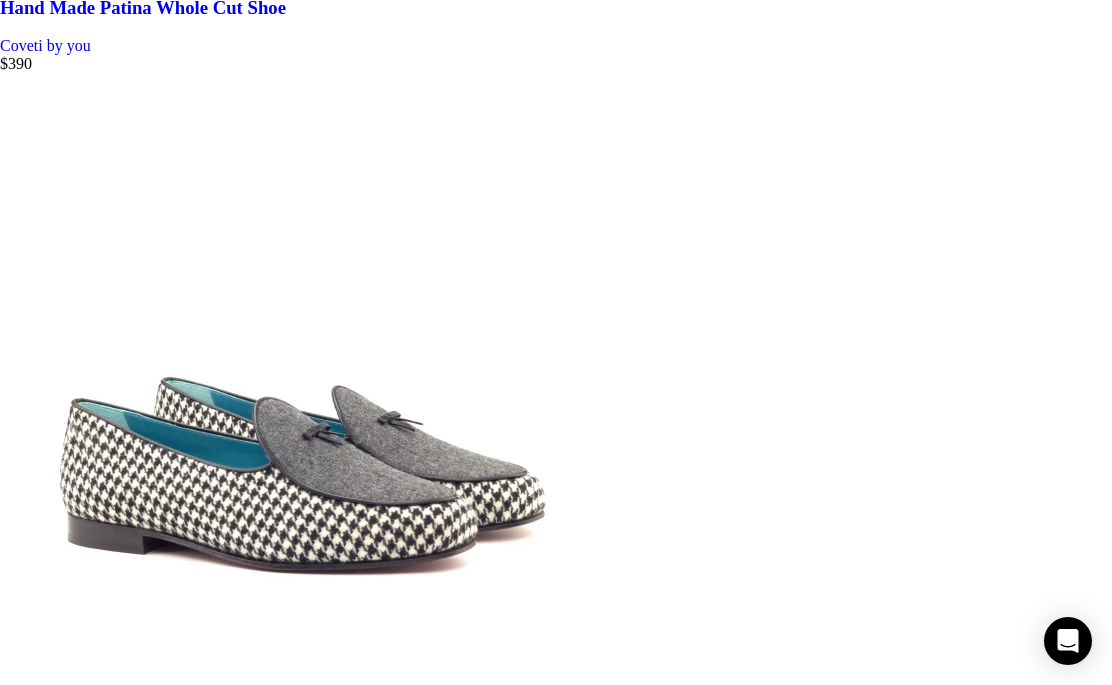 click on "16" at bounding box center (48, 34663) 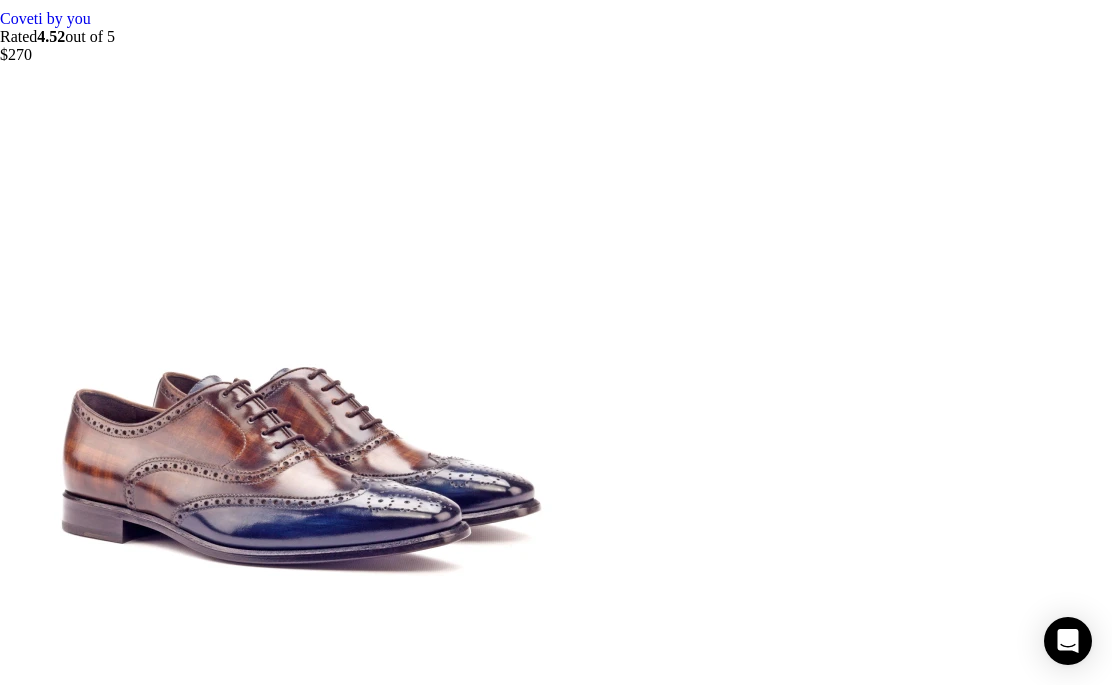 scroll, scrollTop: 6324, scrollLeft: 0, axis: vertical 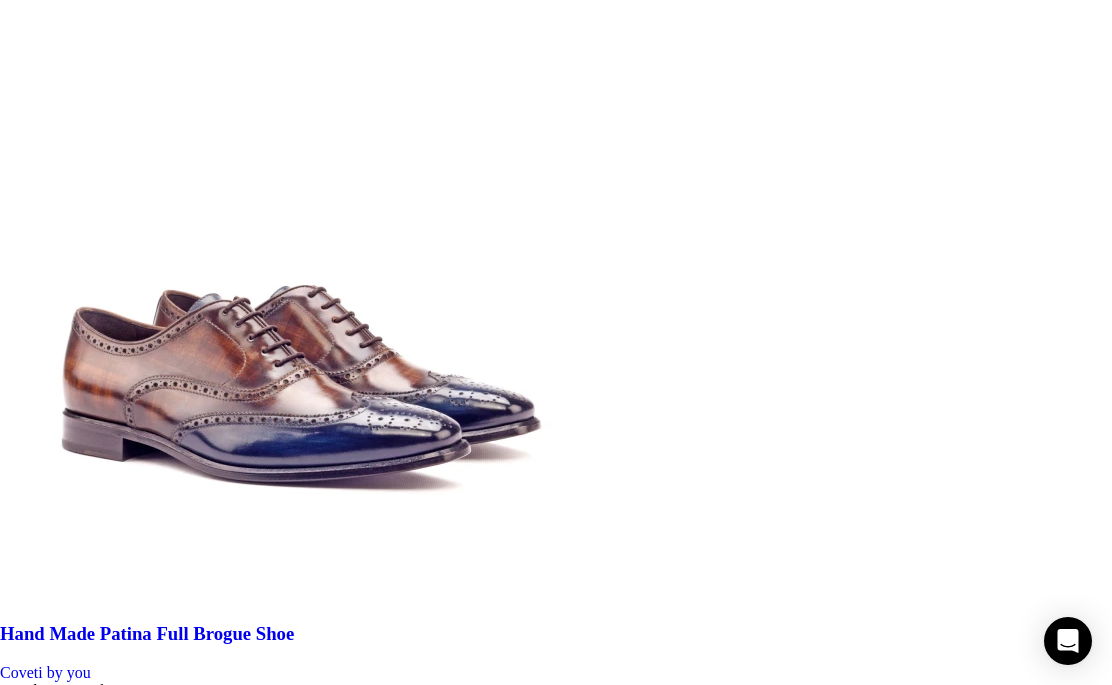 click on "17" at bounding box center [48, 34374] 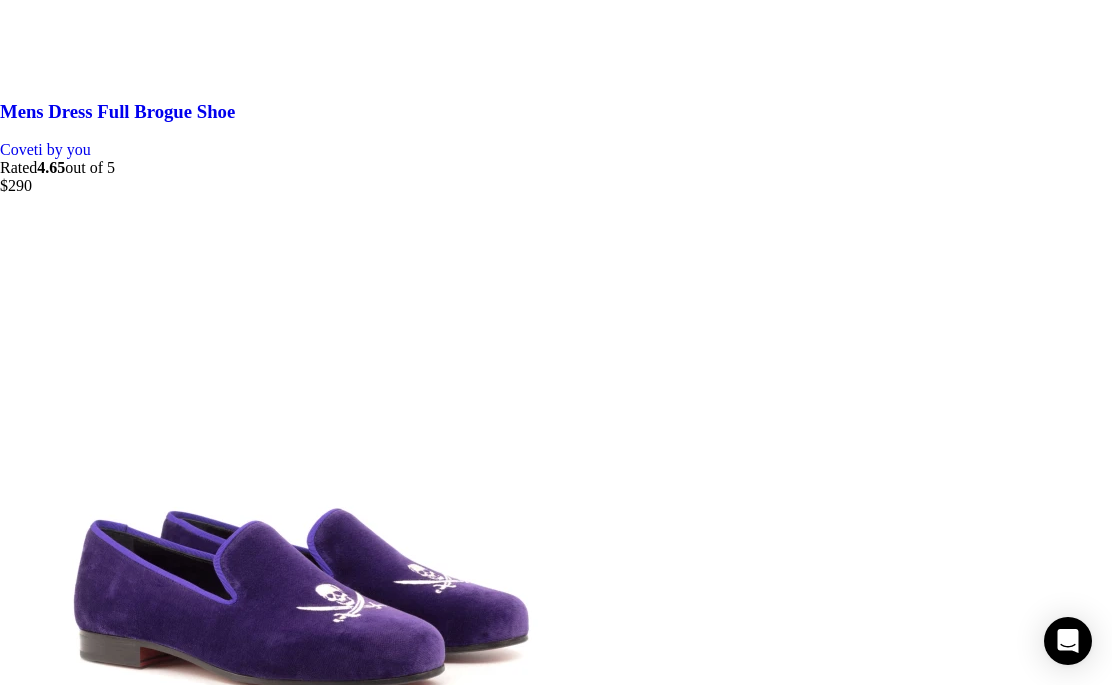 scroll, scrollTop: 6207, scrollLeft: 0, axis: vertical 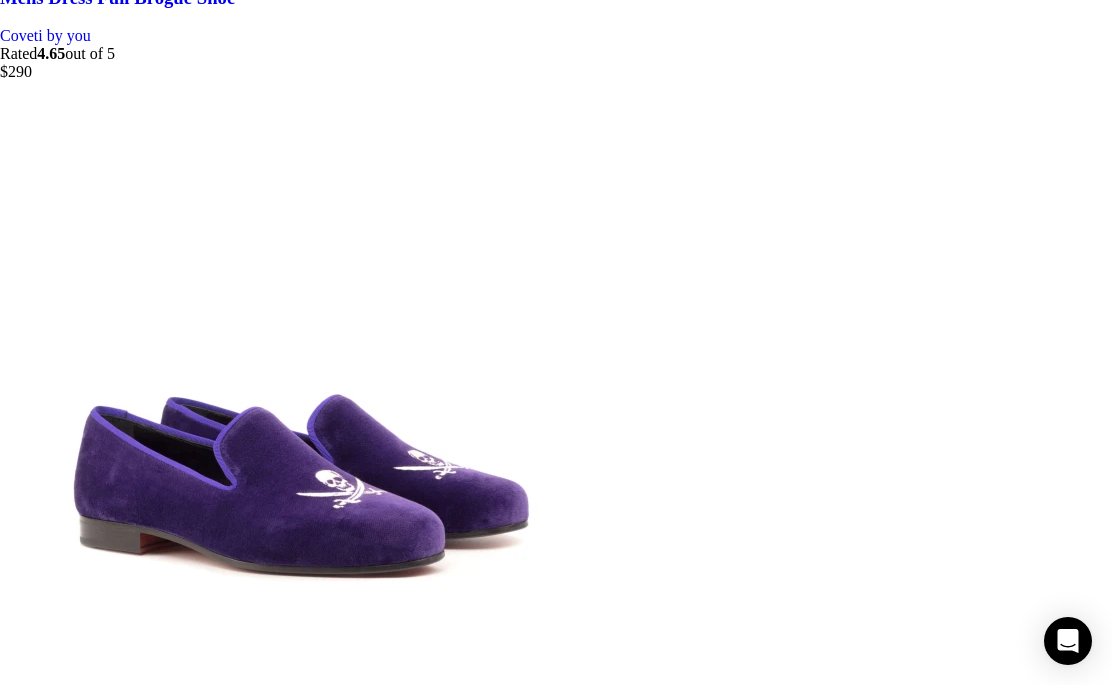 click on "18" at bounding box center [48, 34689] 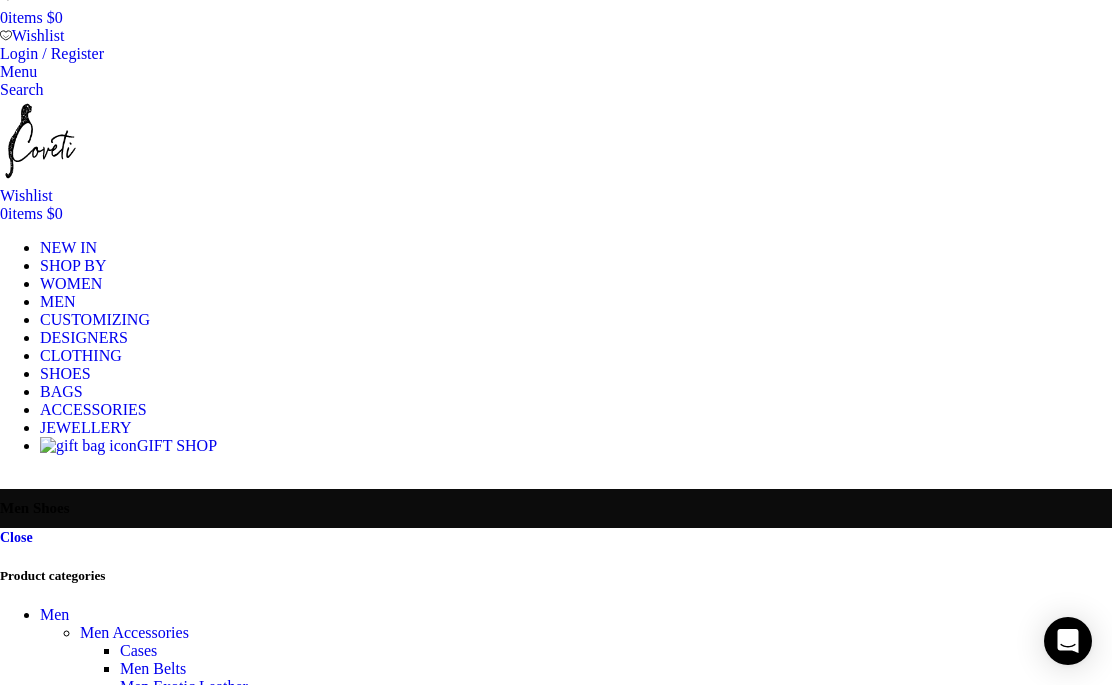scroll, scrollTop: 0, scrollLeft: 0, axis: both 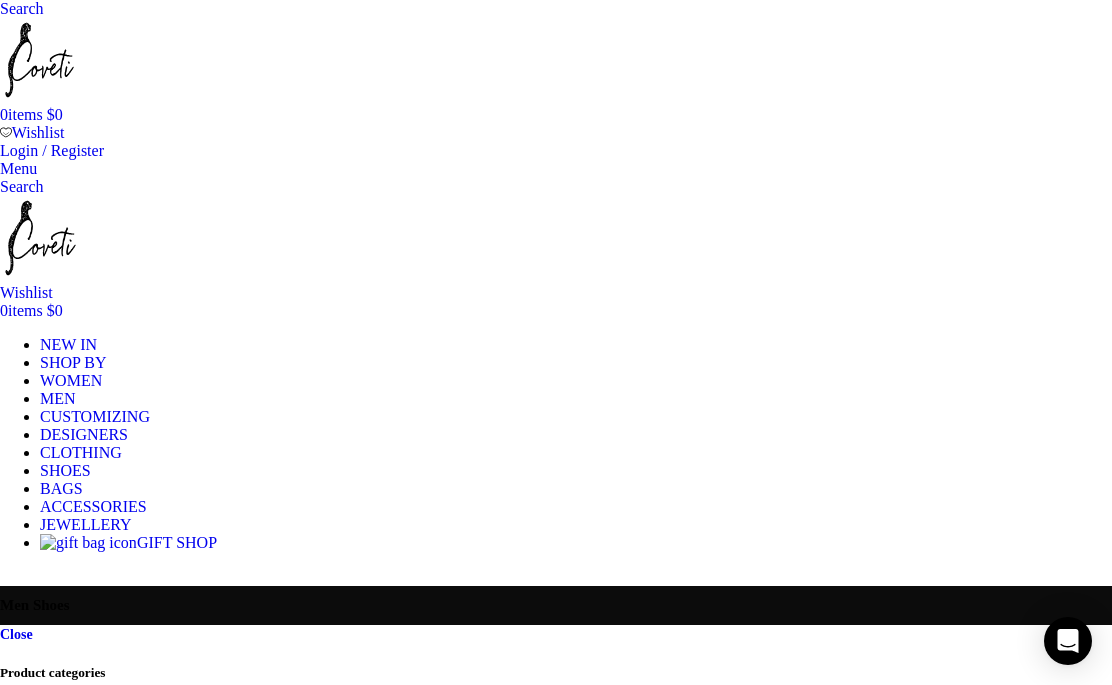 click at bounding box center (556, 4100) 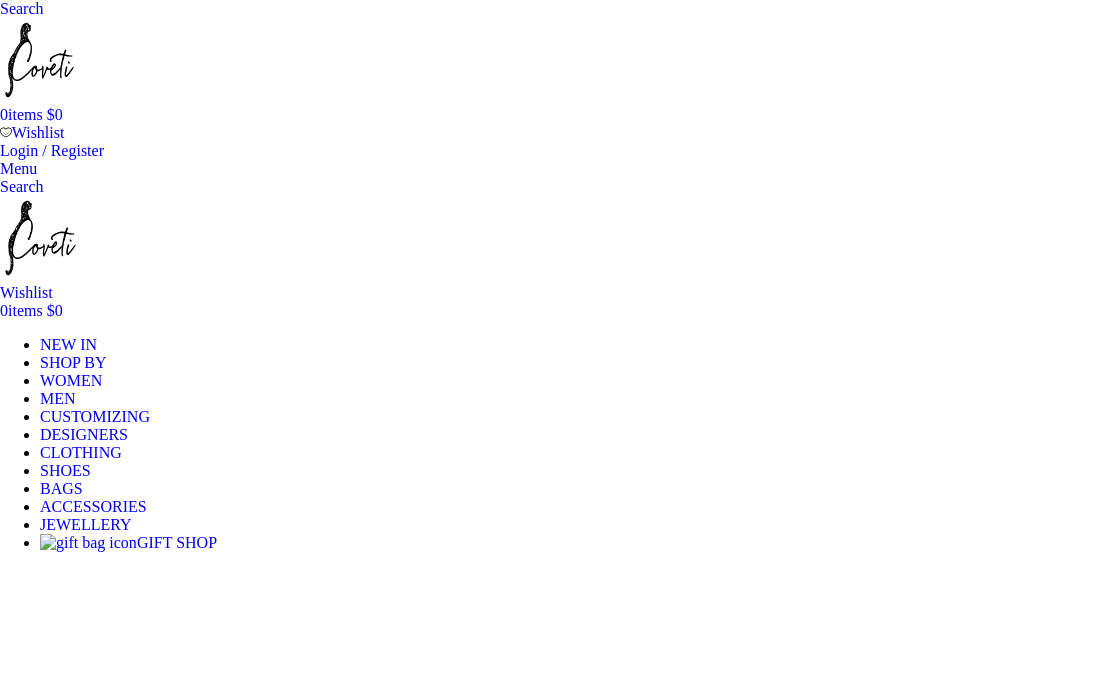 scroll, scrollTop: 0, scrollLeft: 0, axis: both 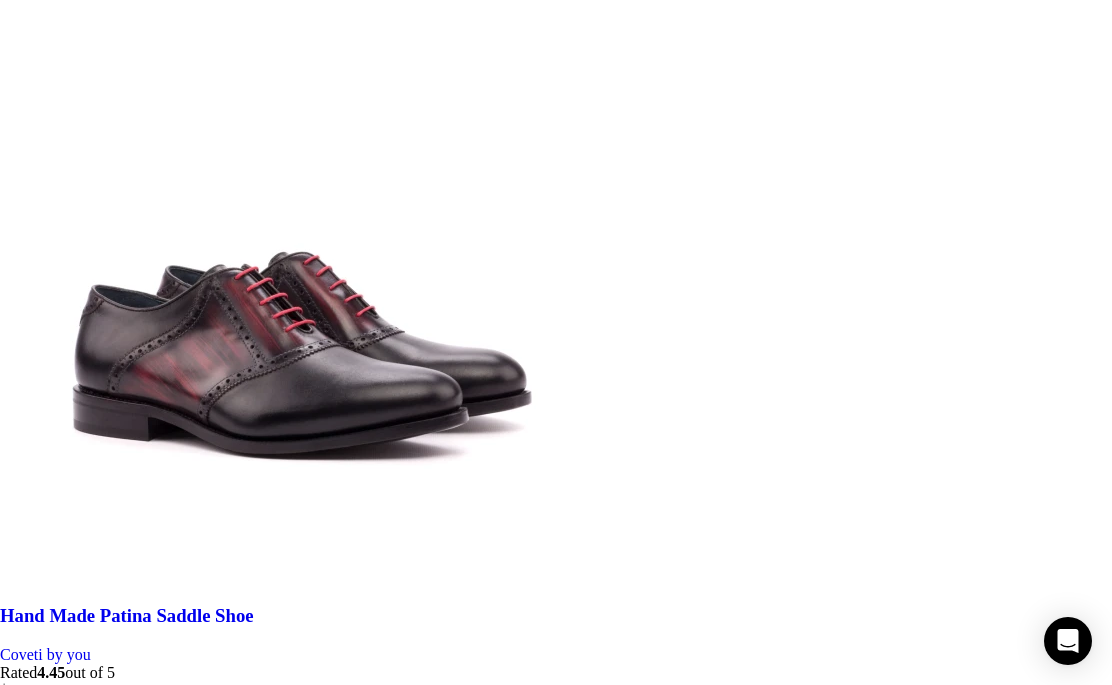 click on "19" at bounding box center (48, 34716) 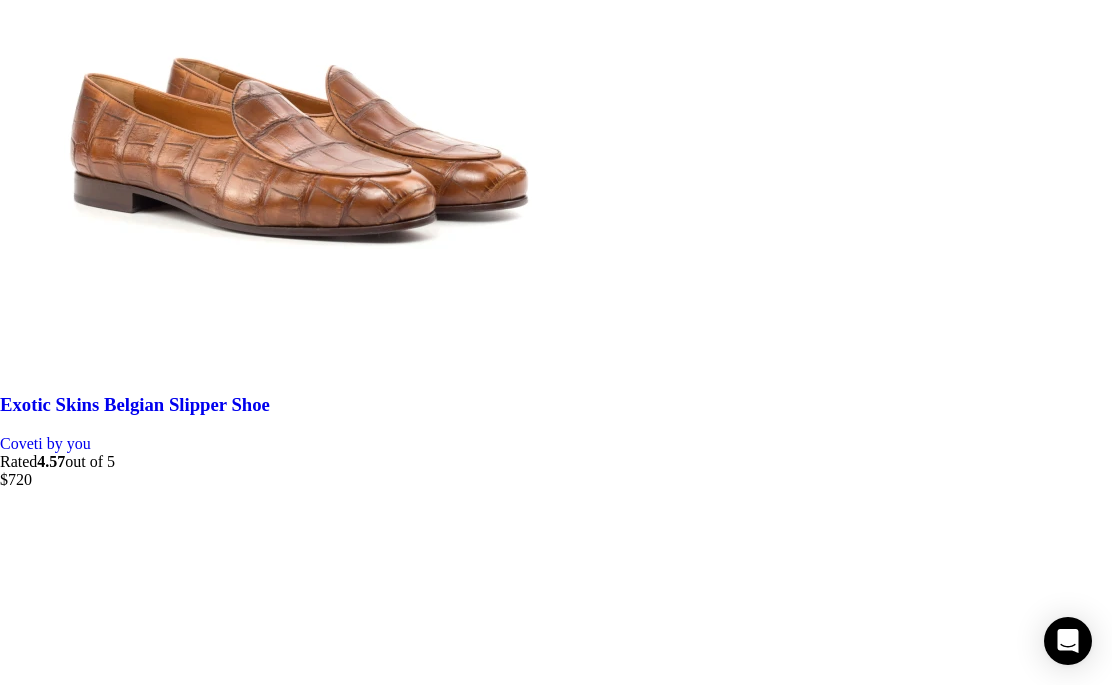 scroll, scrollTop: 6351, scrollLeft: 0, axis: vertical 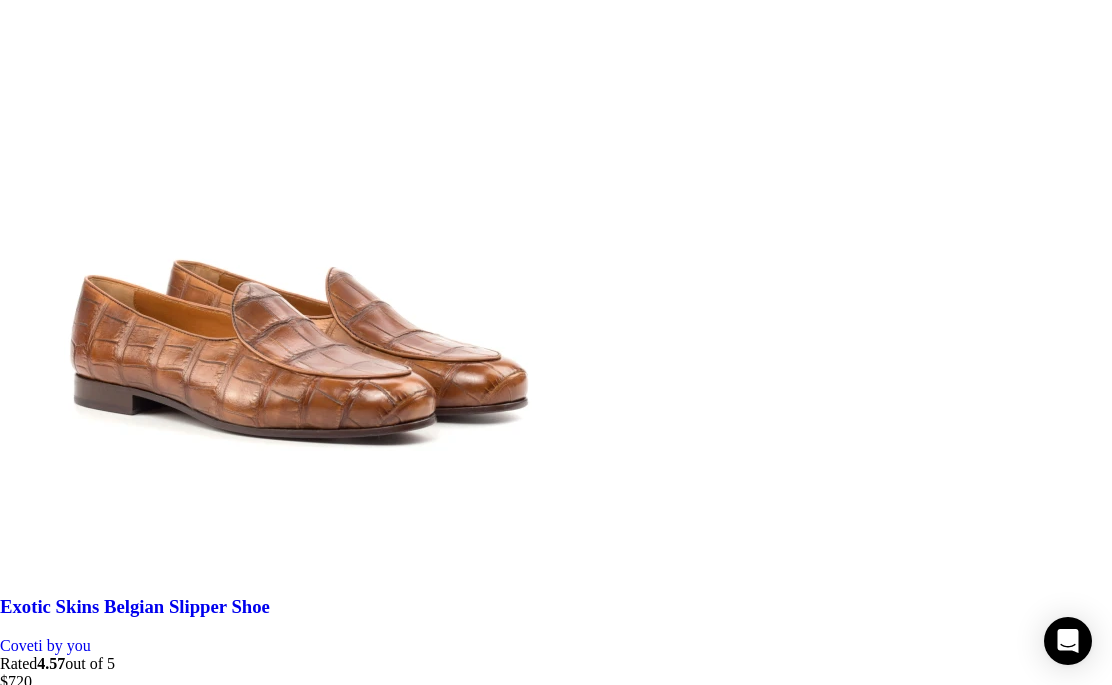 click on "20" at bounding box center (48, 34707) 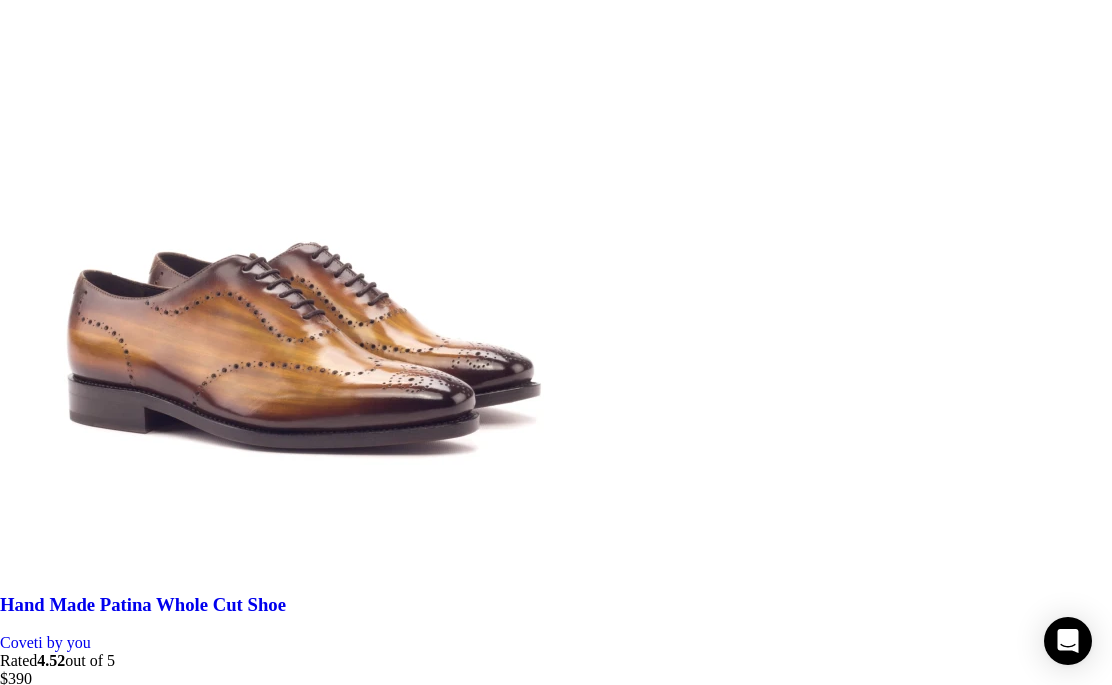 scroll, scrollTop: 6427, scrollLeft: 0, axis: vertical 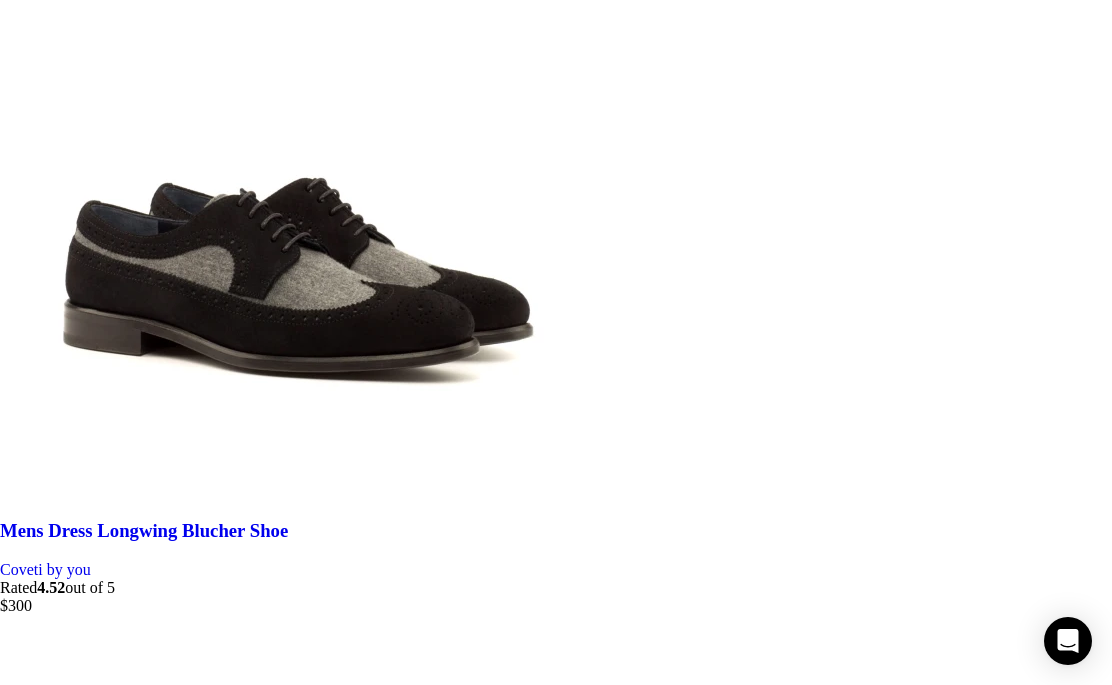 click on "21" at bounding box center [48, 34631] 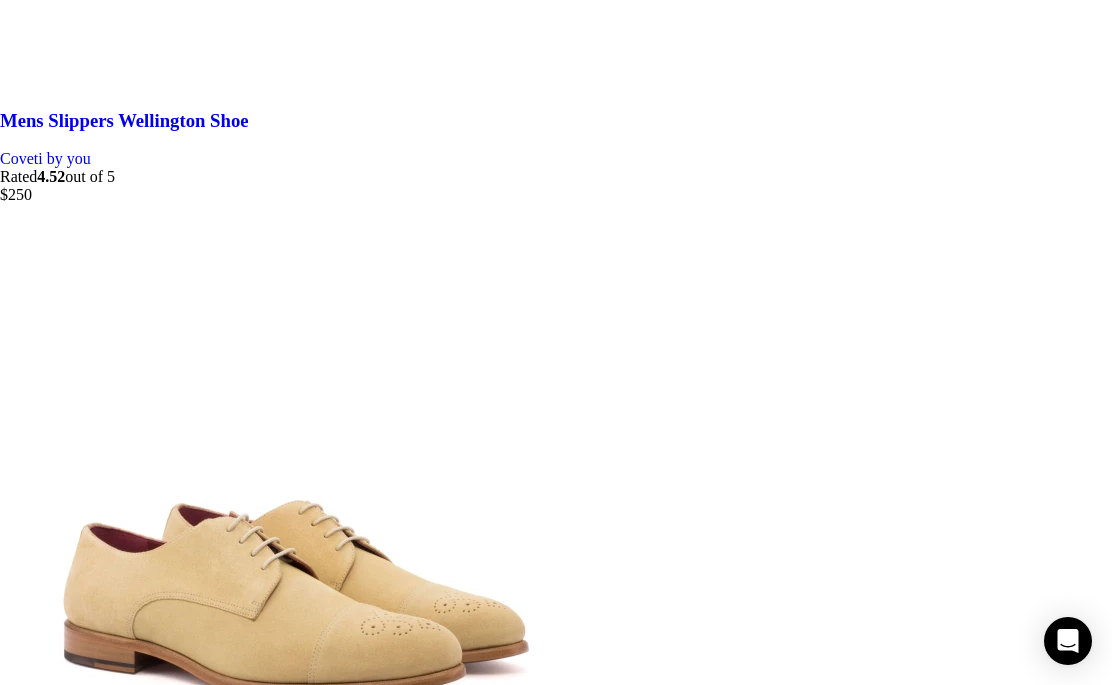 scroll, scrollTop: 6138, scrollLeft: 0, axis: vertical 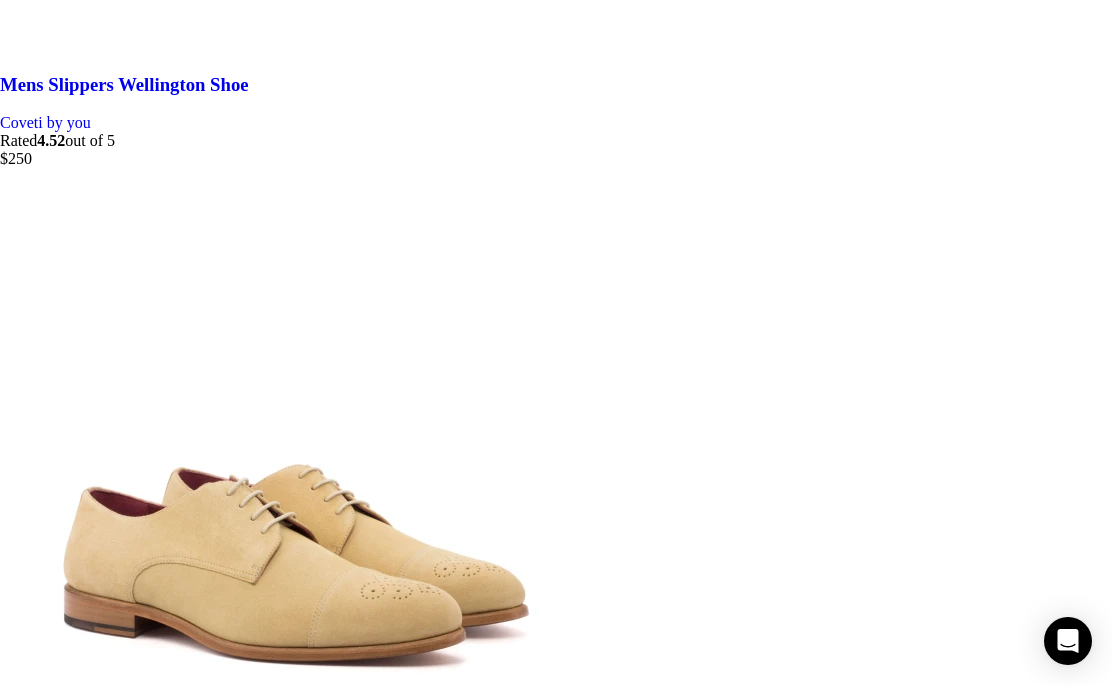 click on "22" at bounding box center (48, 34920) 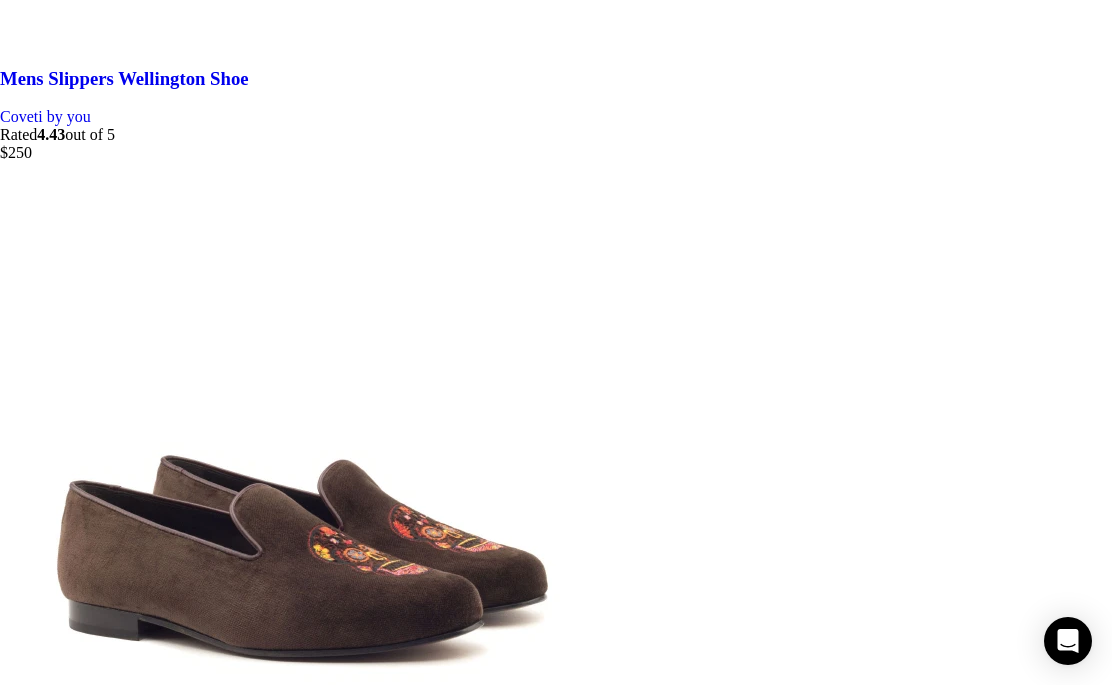 scroll, scrollTop: 6211, scrollLeft: 0, axis: vertical 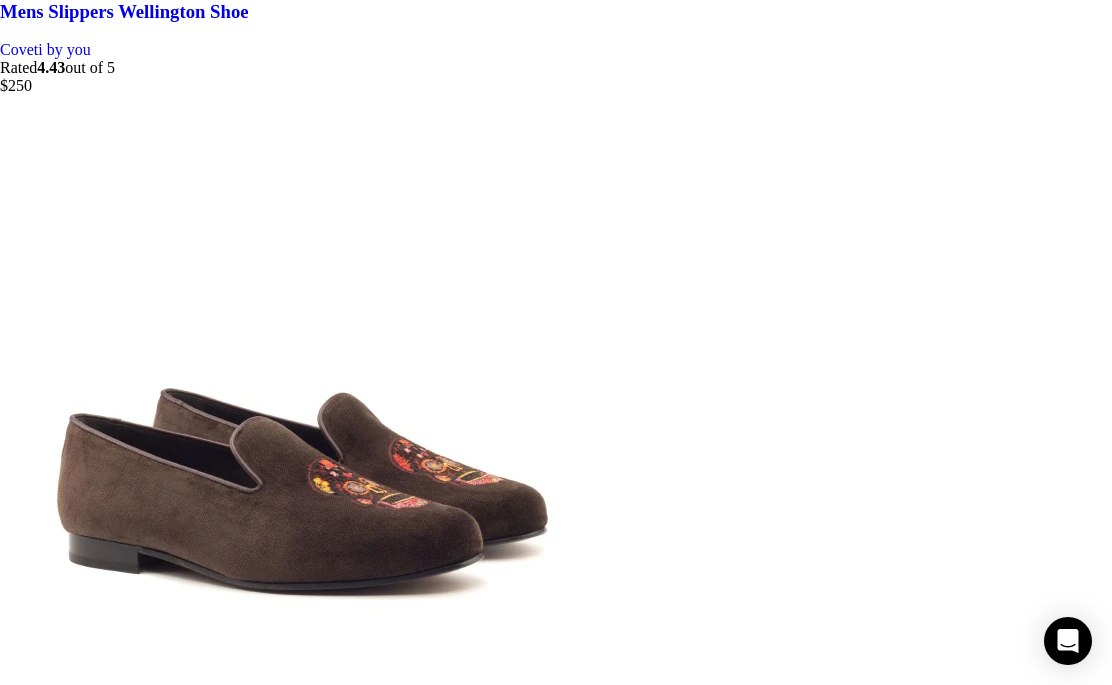 click on "23" at bounding box center [48, 34847] 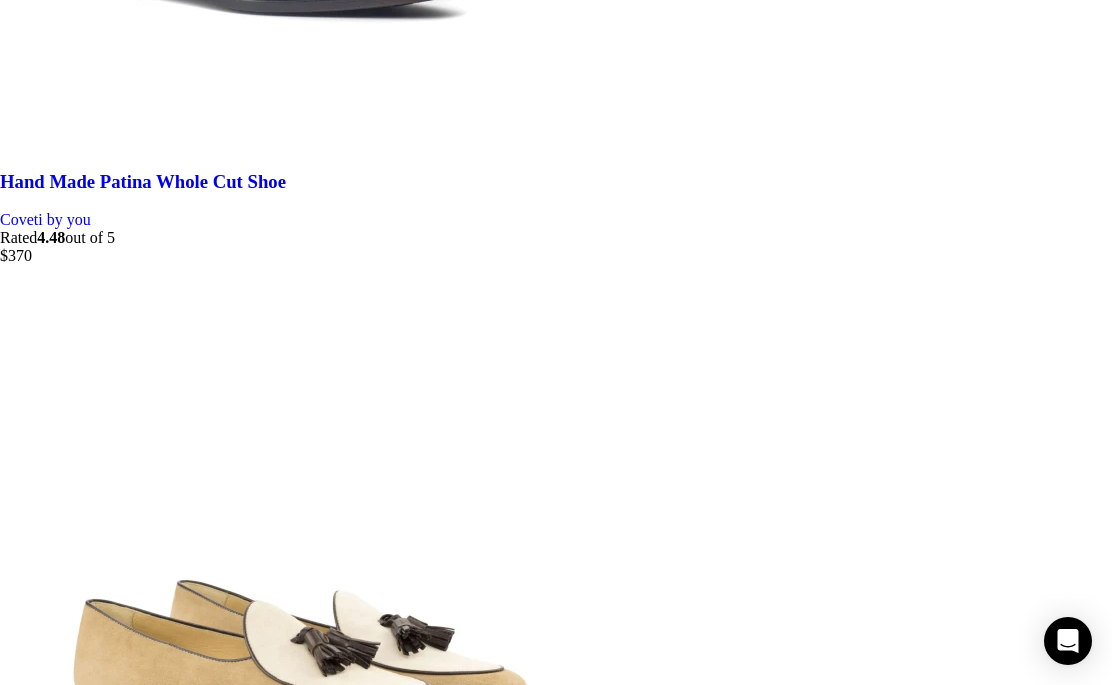 scroll, scrollTop: 6443, scrollLeft: 0, axis: vertical 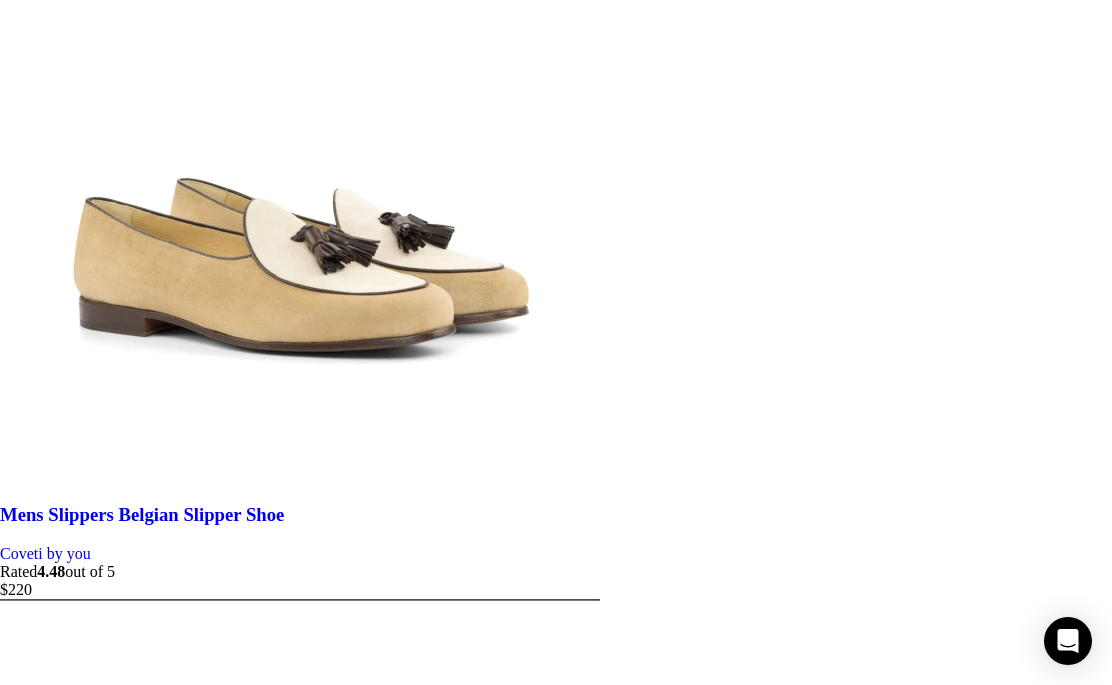 click on "24" at bounding box center (48, 34417) 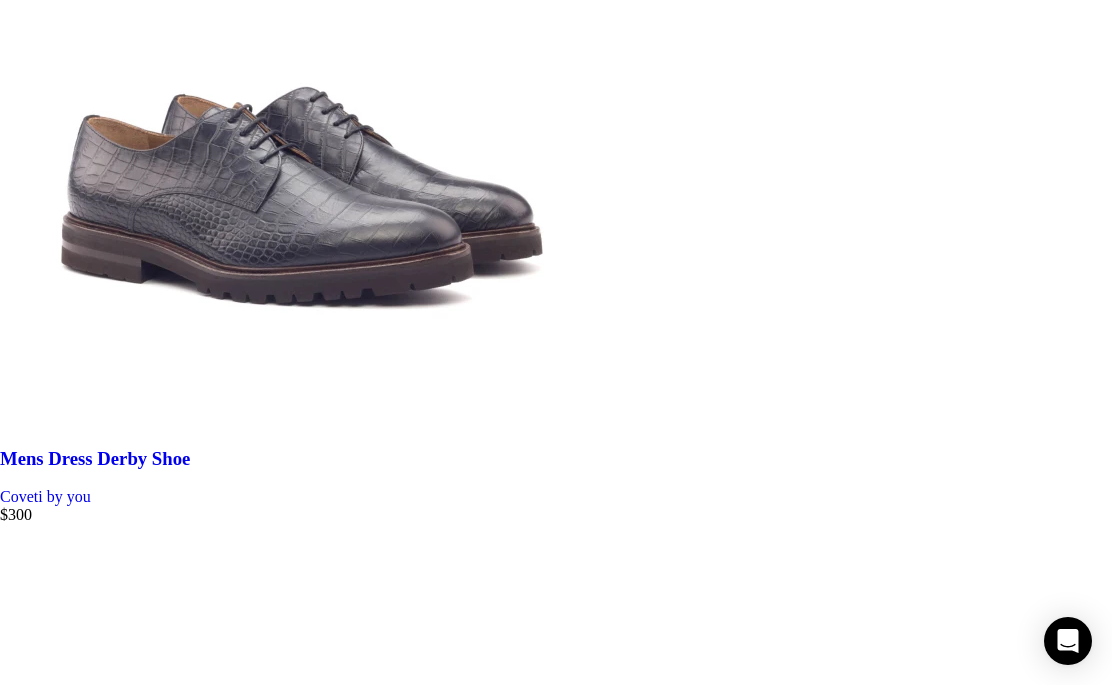 scroll, scrollTop: 6350, scrollLeft: 0, axis: vertical 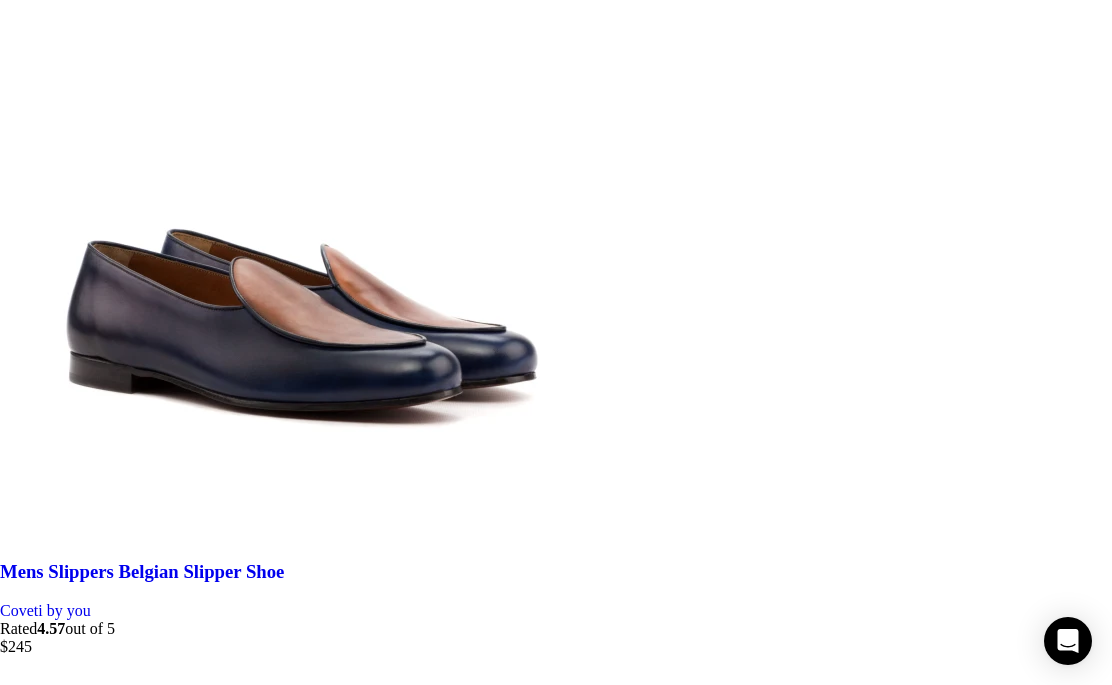 click on "25" at bounding box center (48, 34294) 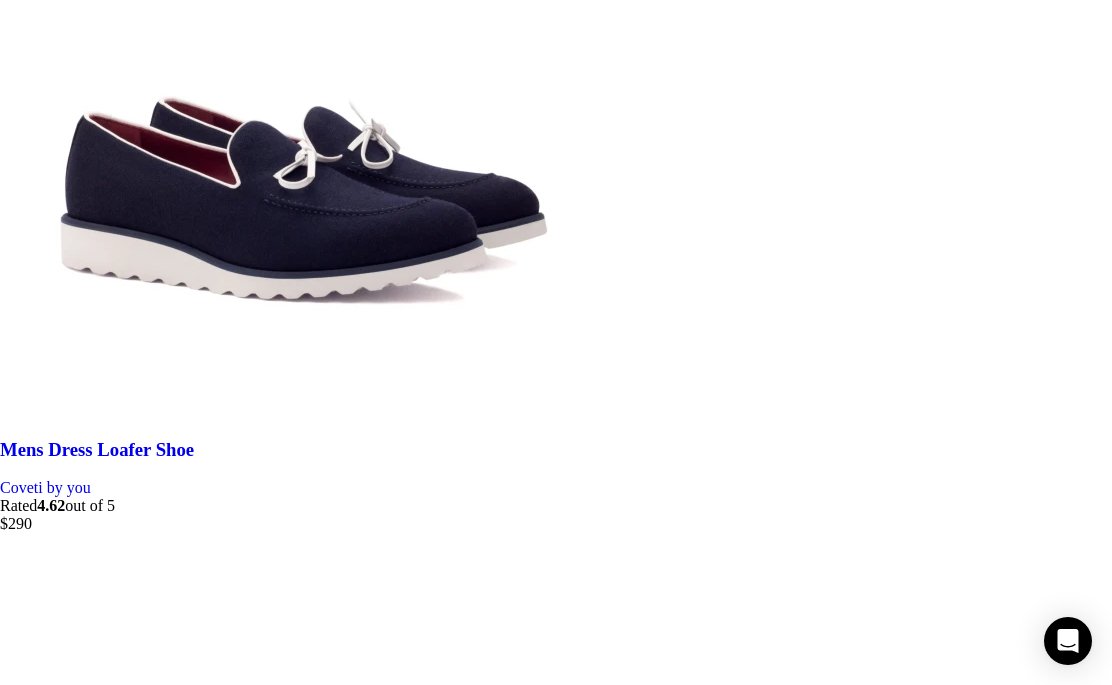 scroll, scrollTop: 6152, scrollLeft: 0, axis: vertical 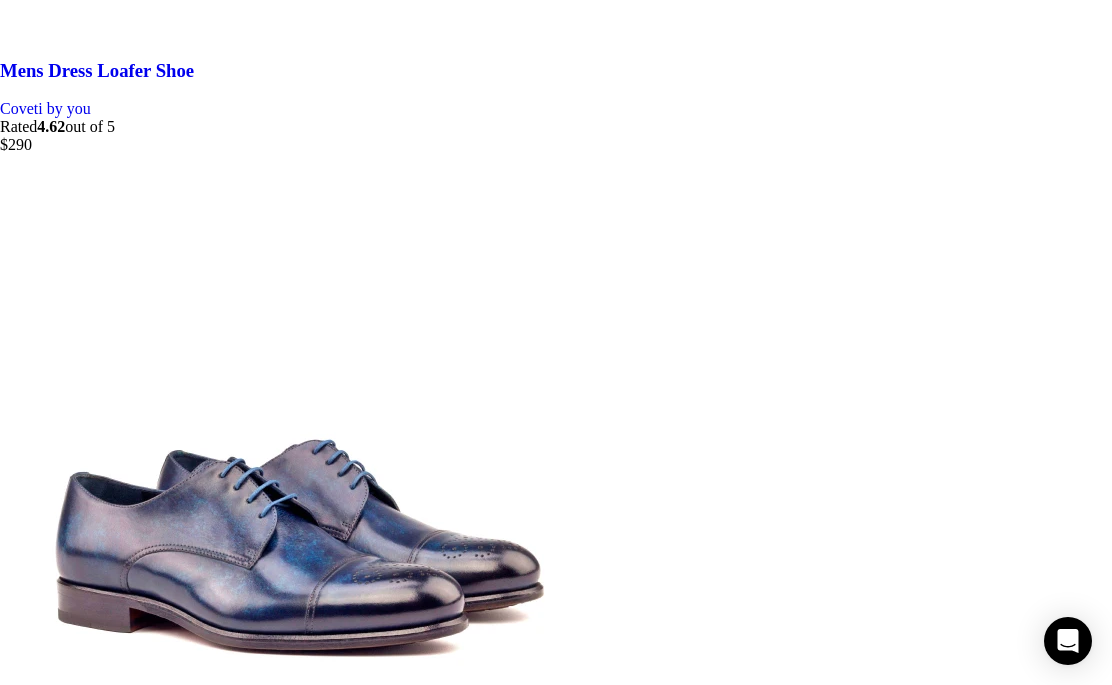 click on "26" at bounding box center (48, 34420) 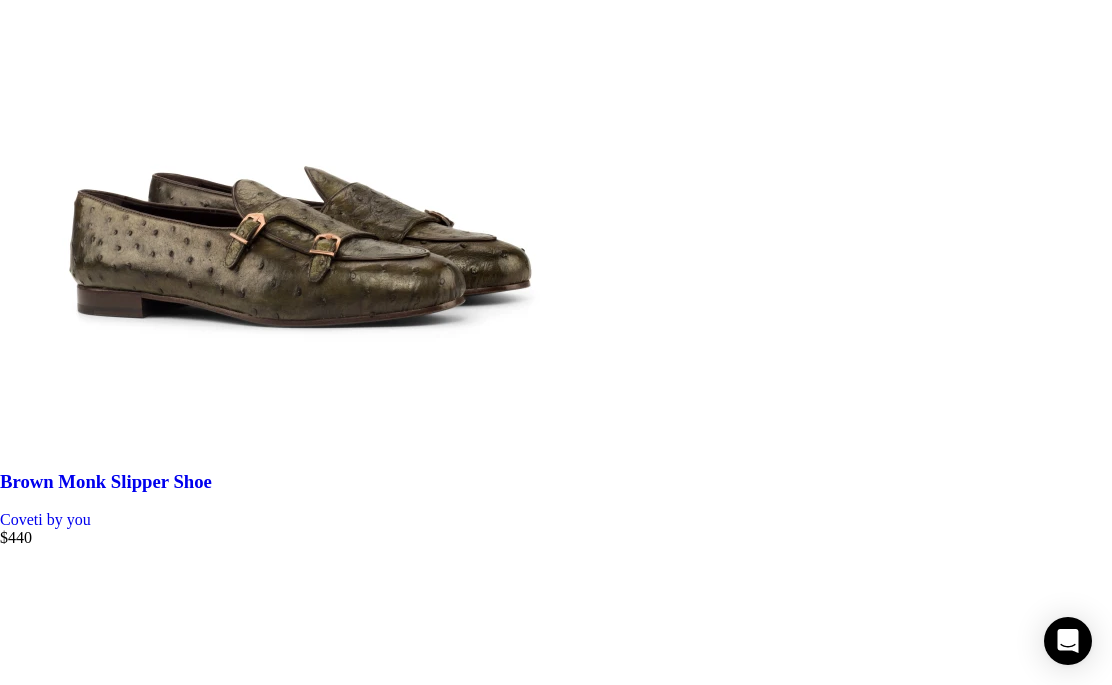 scroll, scrollTop: 5773, scrollLeft: 0, axis: vertical 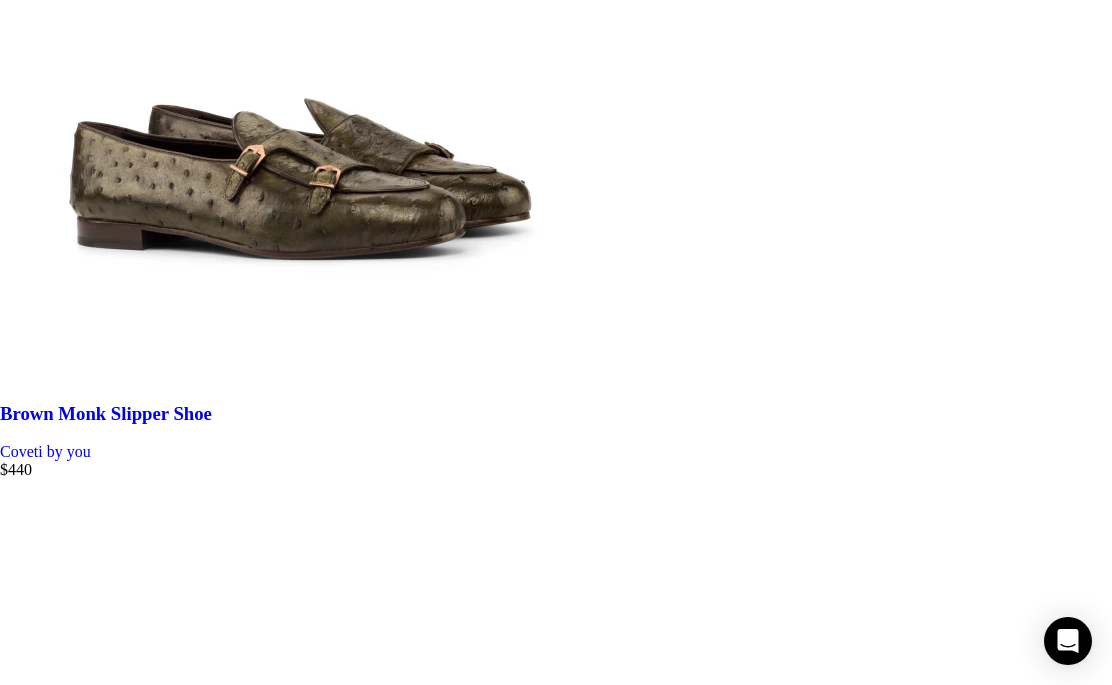 click on "27" at bounding box center [48, 34385] 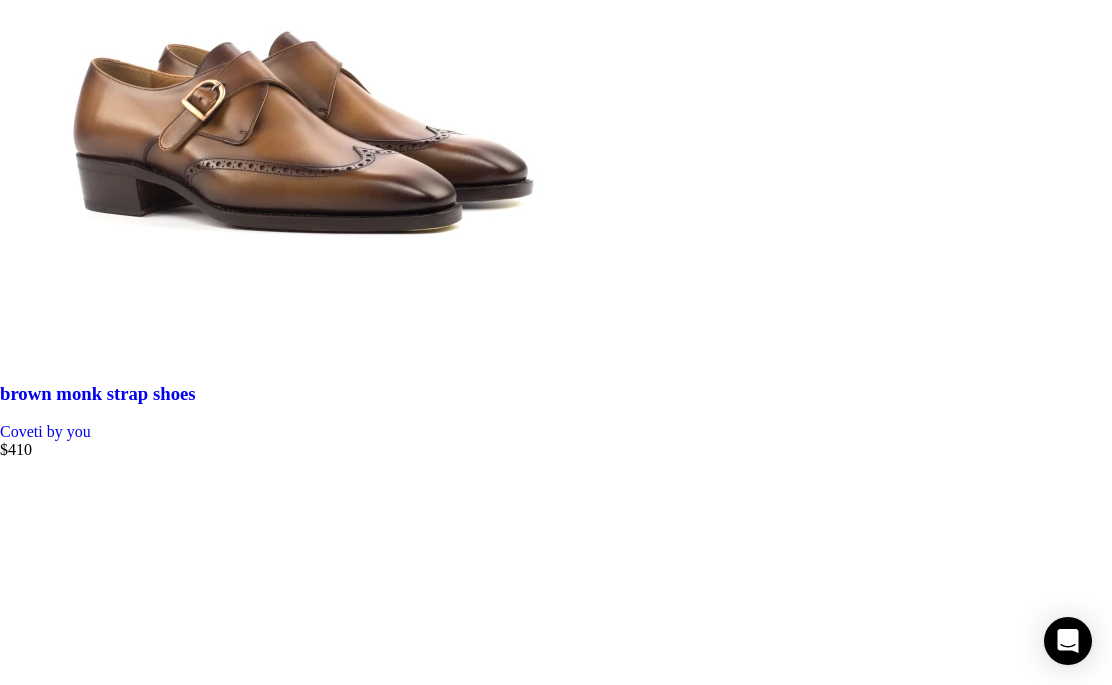 scroll, scrollTop: 5797, scrollLeft: 0, axis: vertical 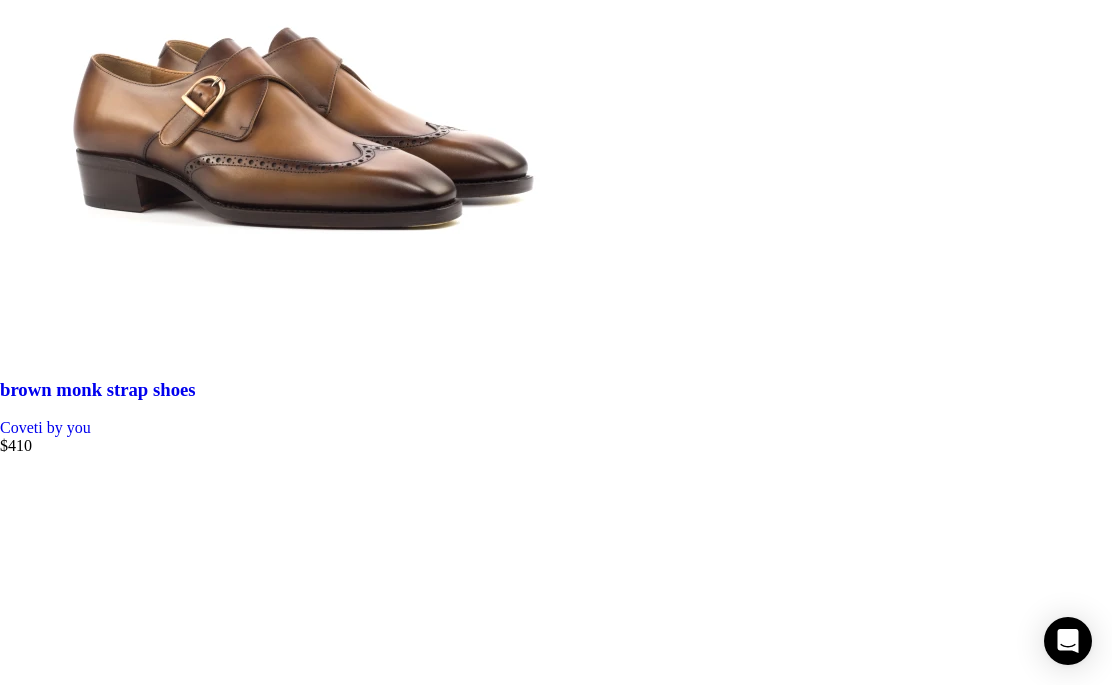 click on "28" at bounding box center (48, 34361) 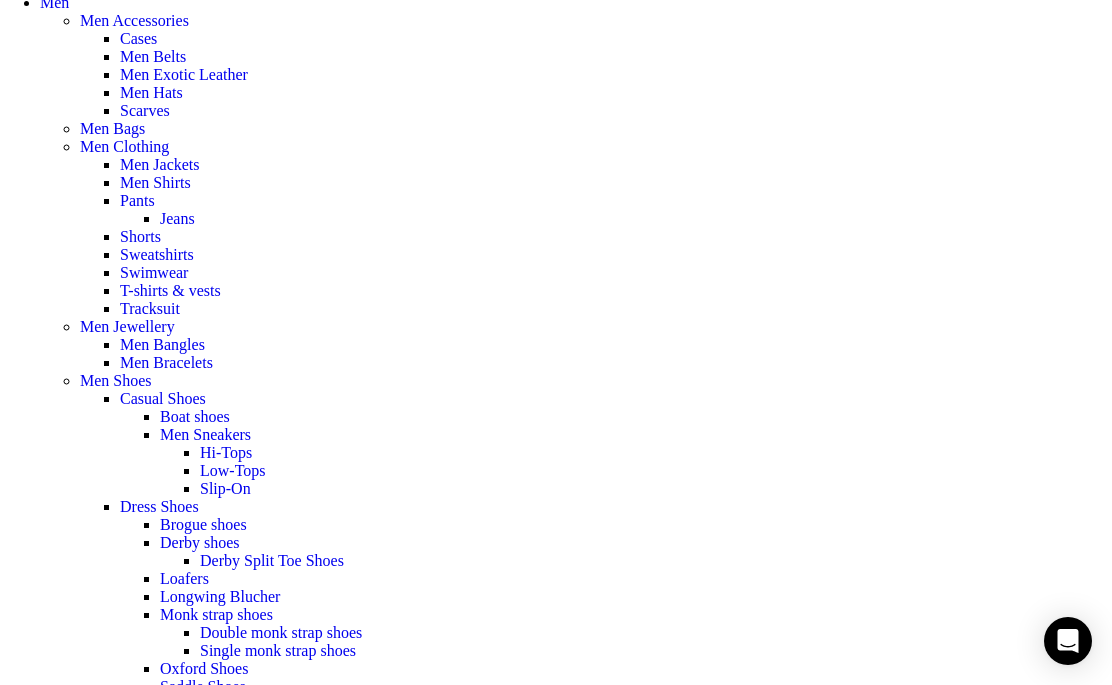 scroll, scrollTop: 0, scrollLeft: 0, axis: both 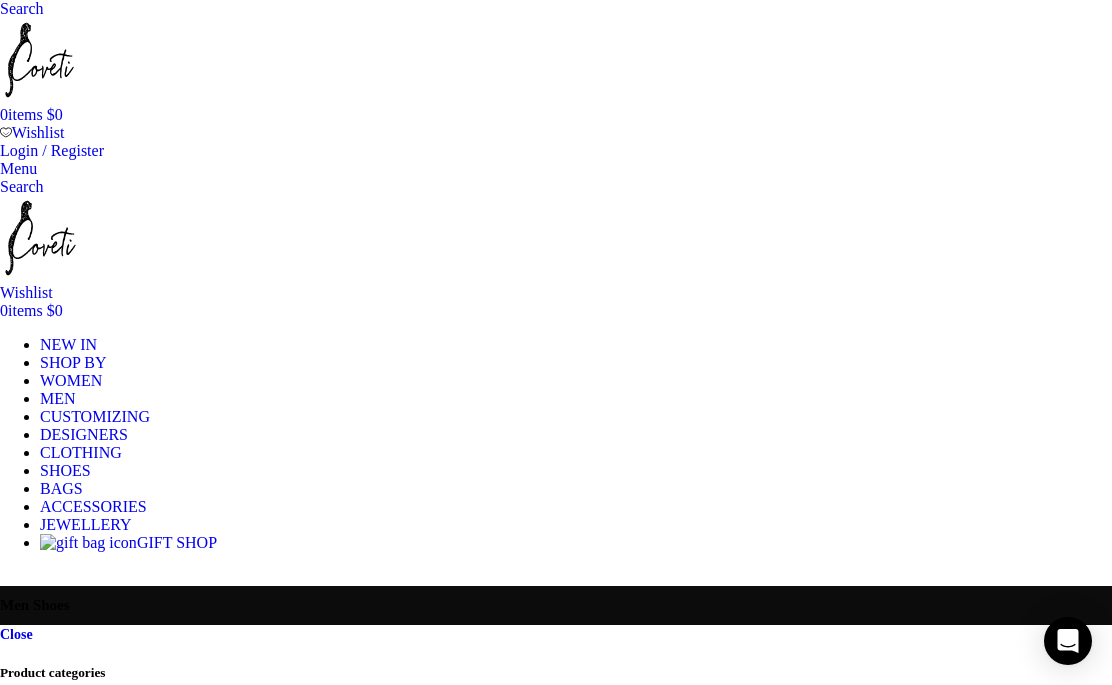 click on "All accessories" at bounding box center [-100, 801] 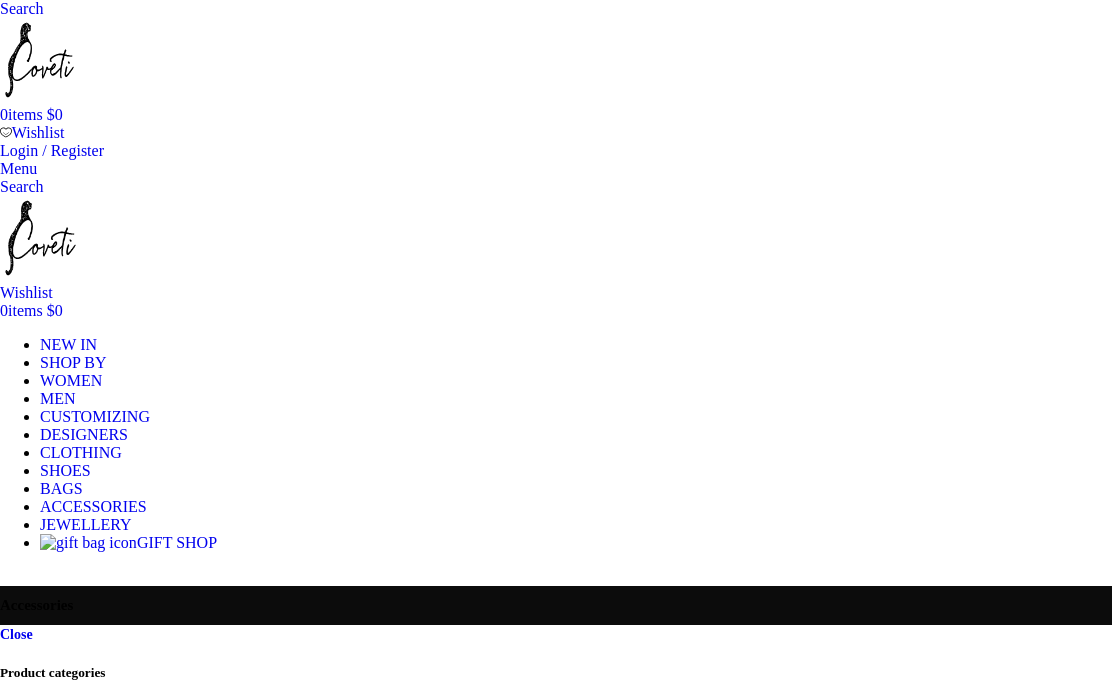 scroll, scrollTop: 0, scrollLeft: 0, axis: both 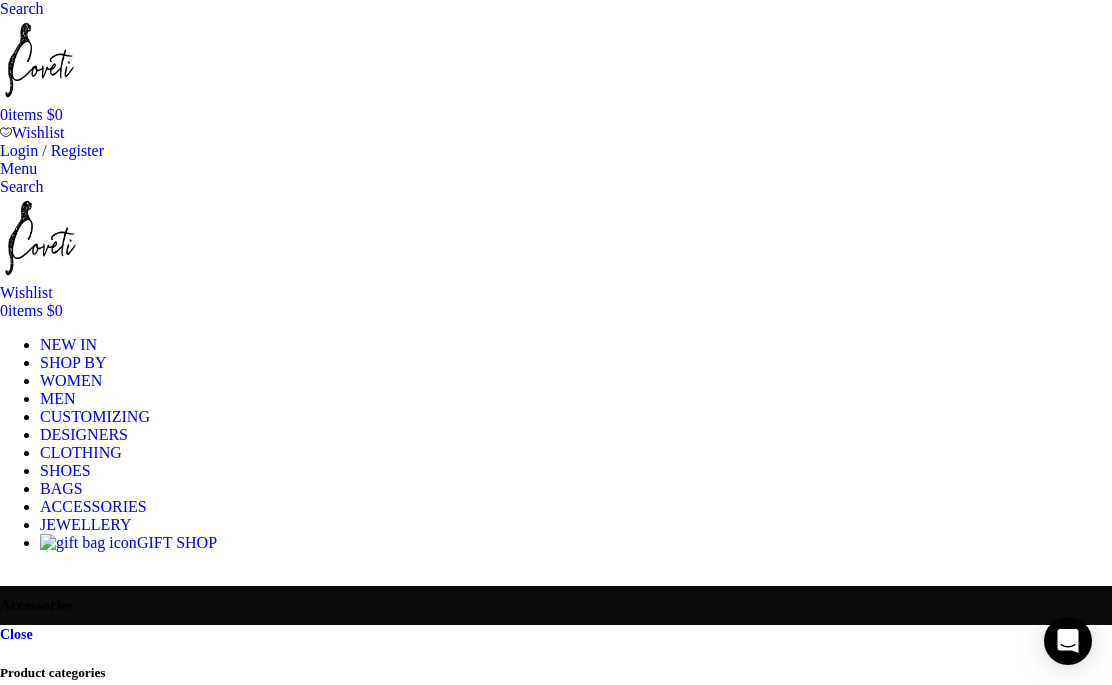click on "All shoes" at bounding box center (-118, 765) 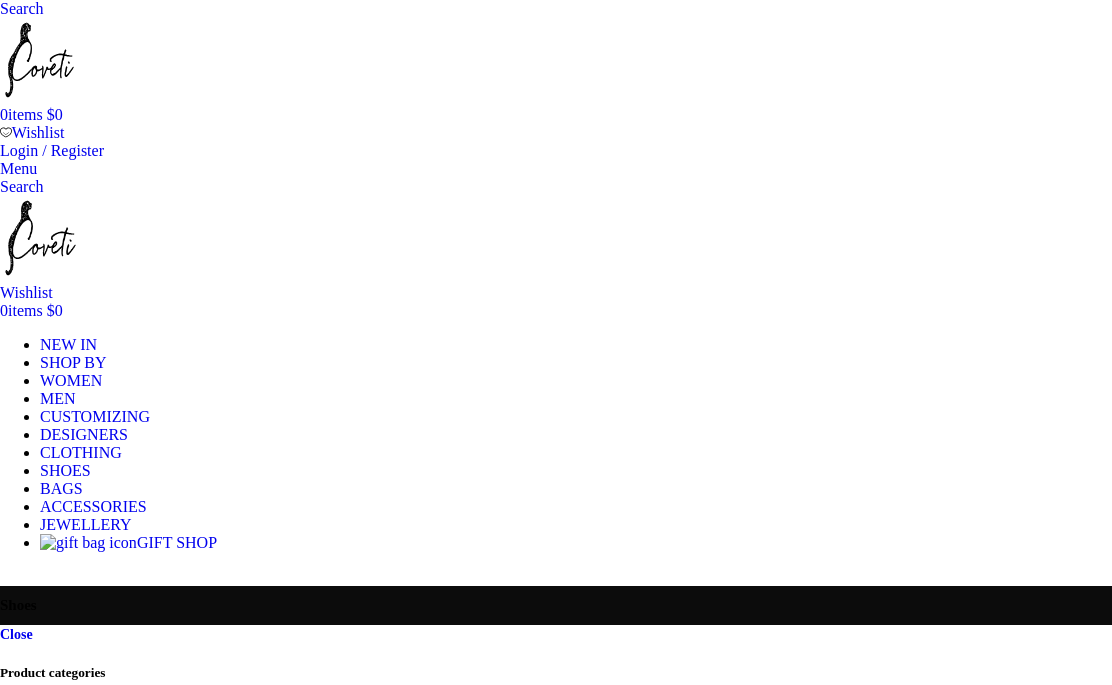 scroll, scrollTop: 0, scrollLeft: 0, axis: both 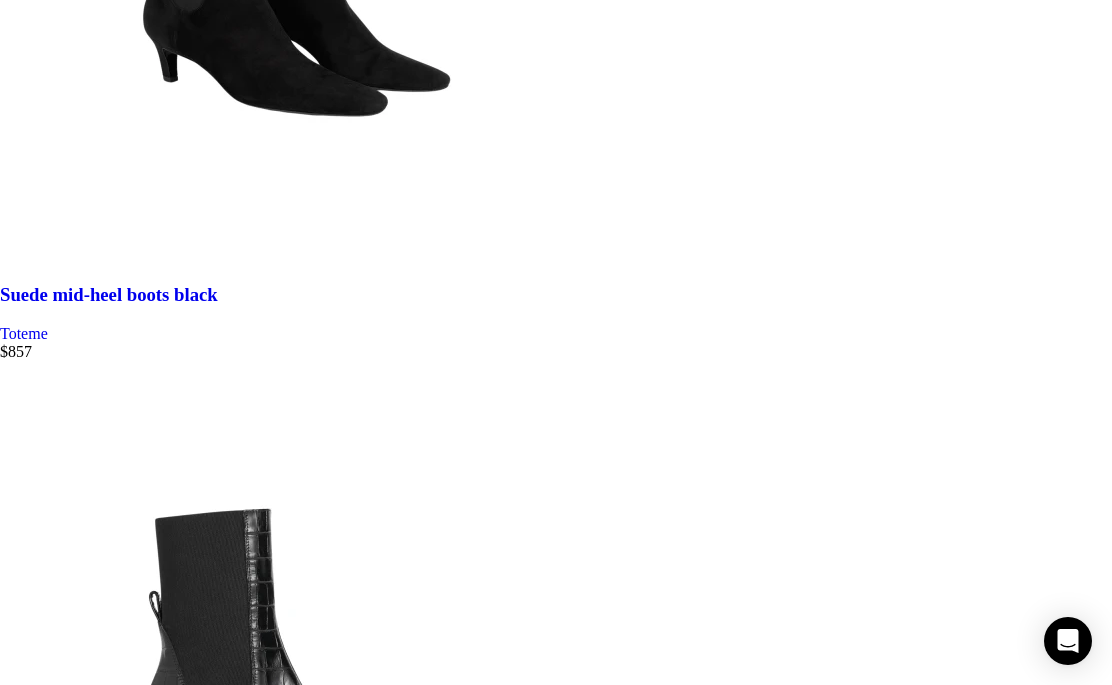 click on "2" at bounding box center [44, 34140] 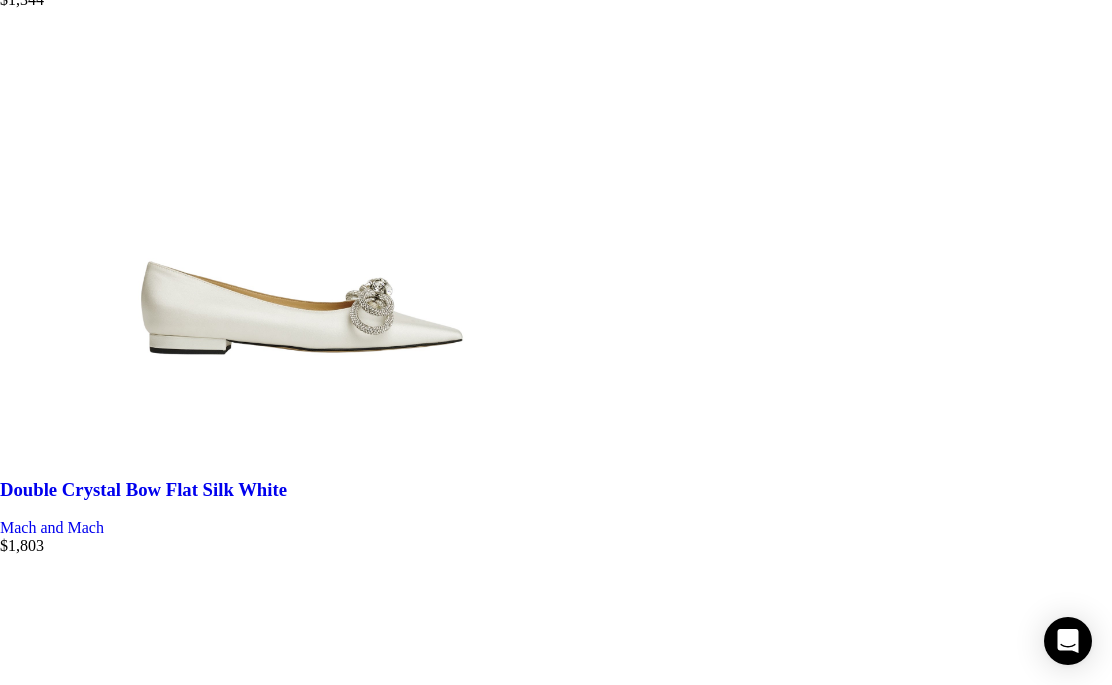 scroll, scrollTop: 6154, scrollLeft: 0, axis: vertical 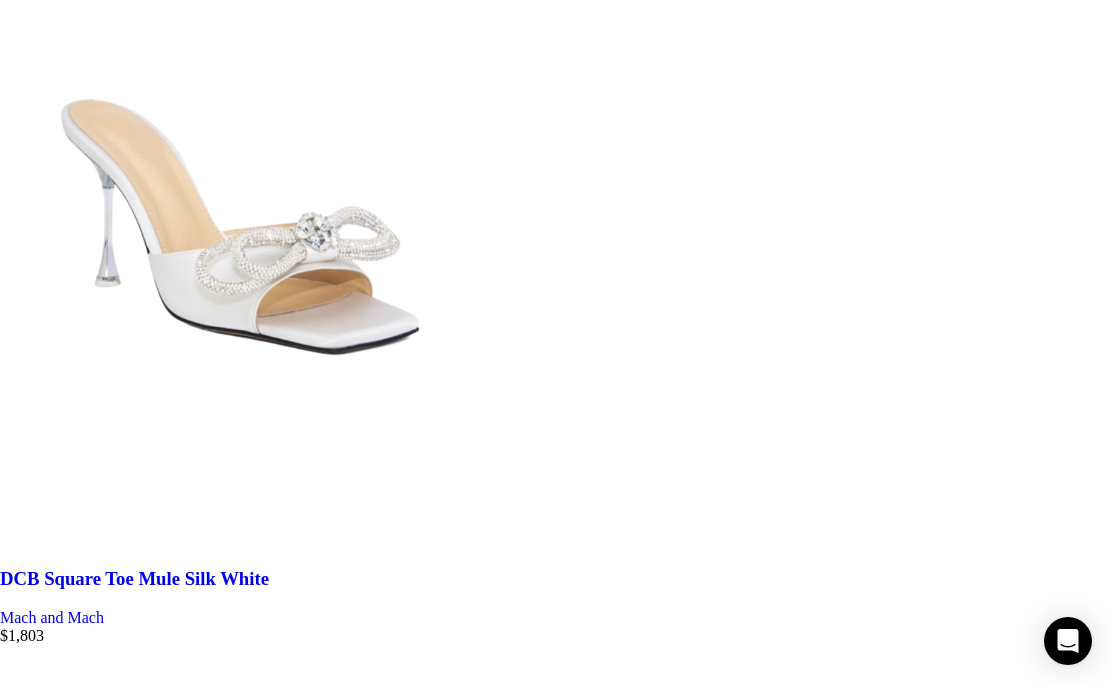 click on "3" at bounding box center [44, 33725] 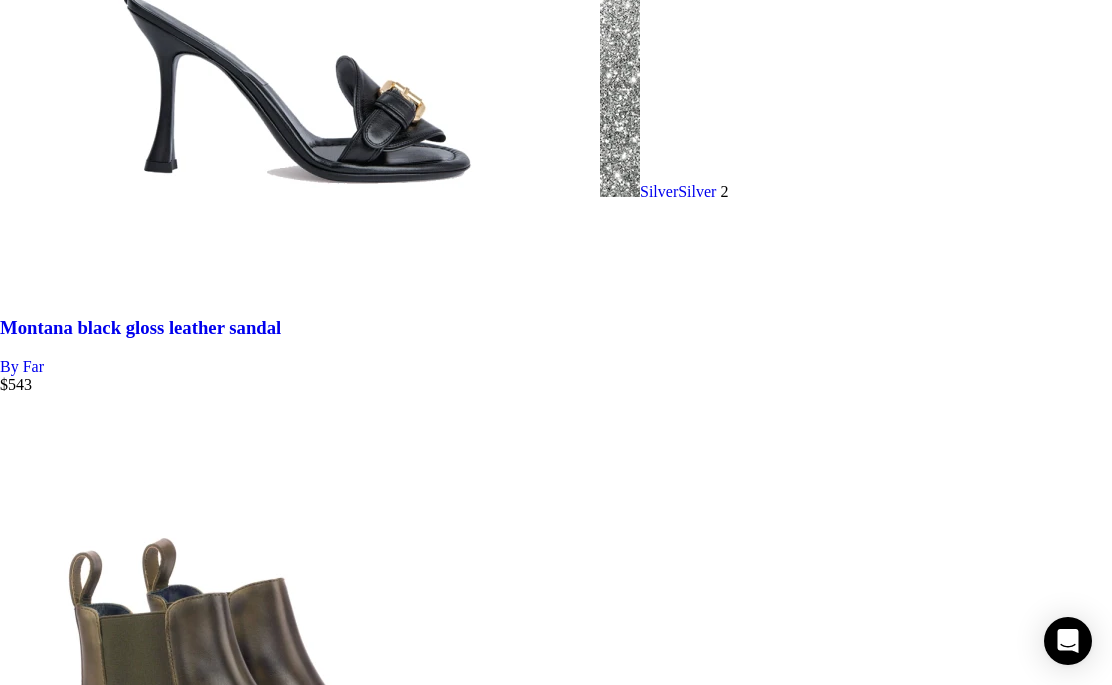 scroll, scrollTop: 4426, scrollLeft: 0, axis: vertical 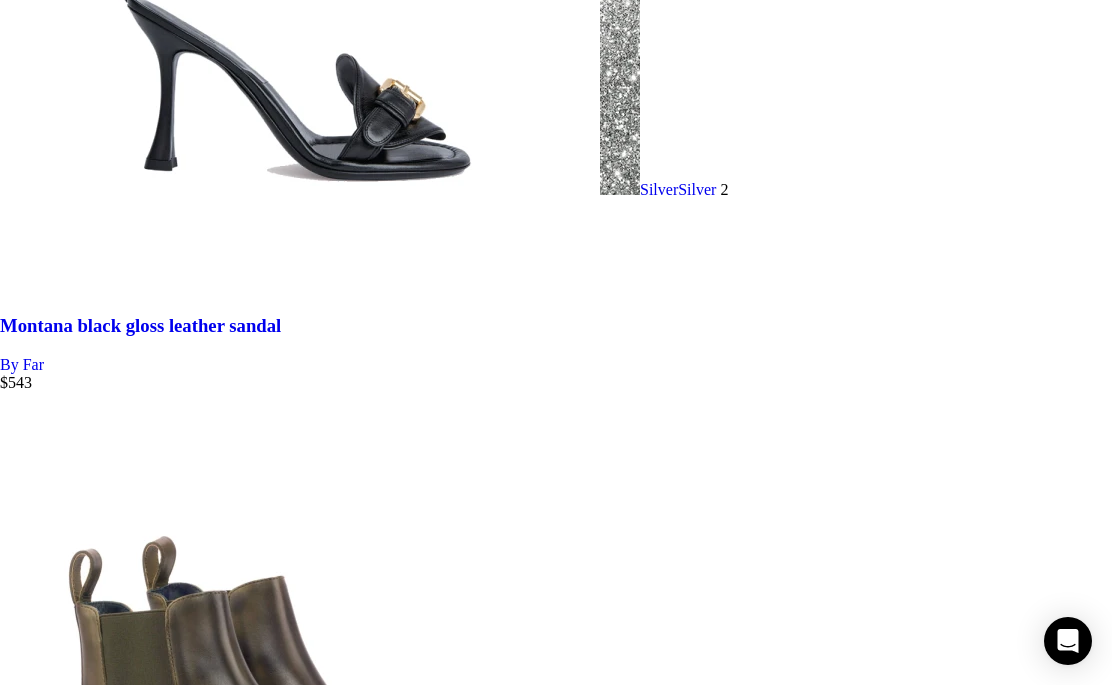 click at bounding box center [556, 25556] 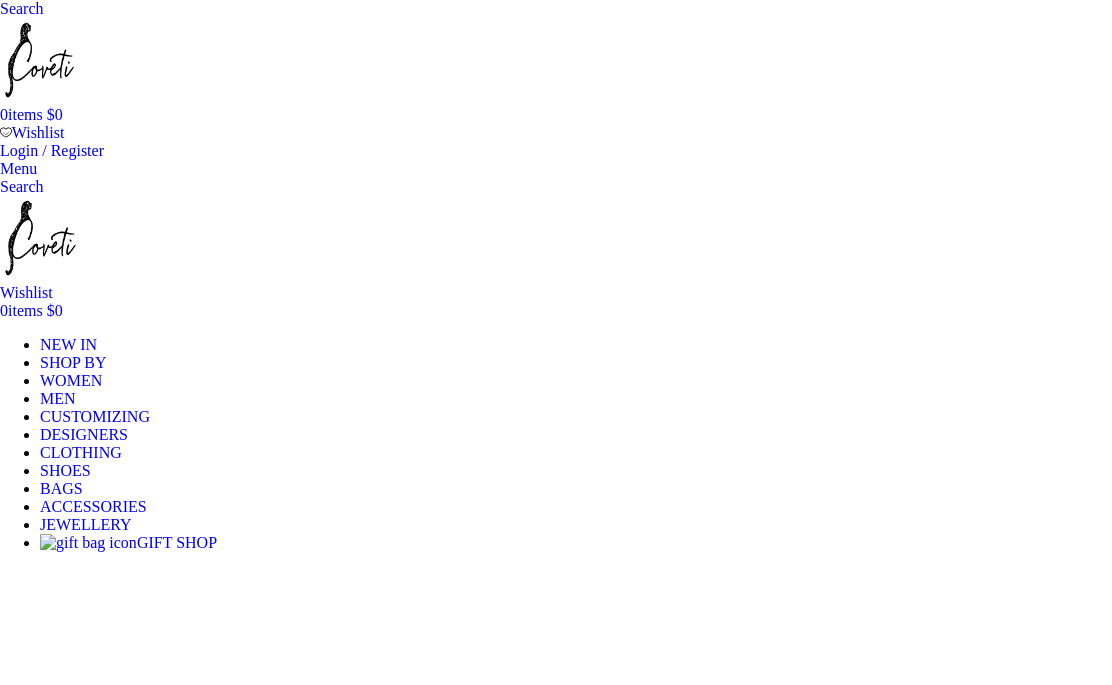 scroll, scrollTop: 0, scrollLeft: 0, axis: both 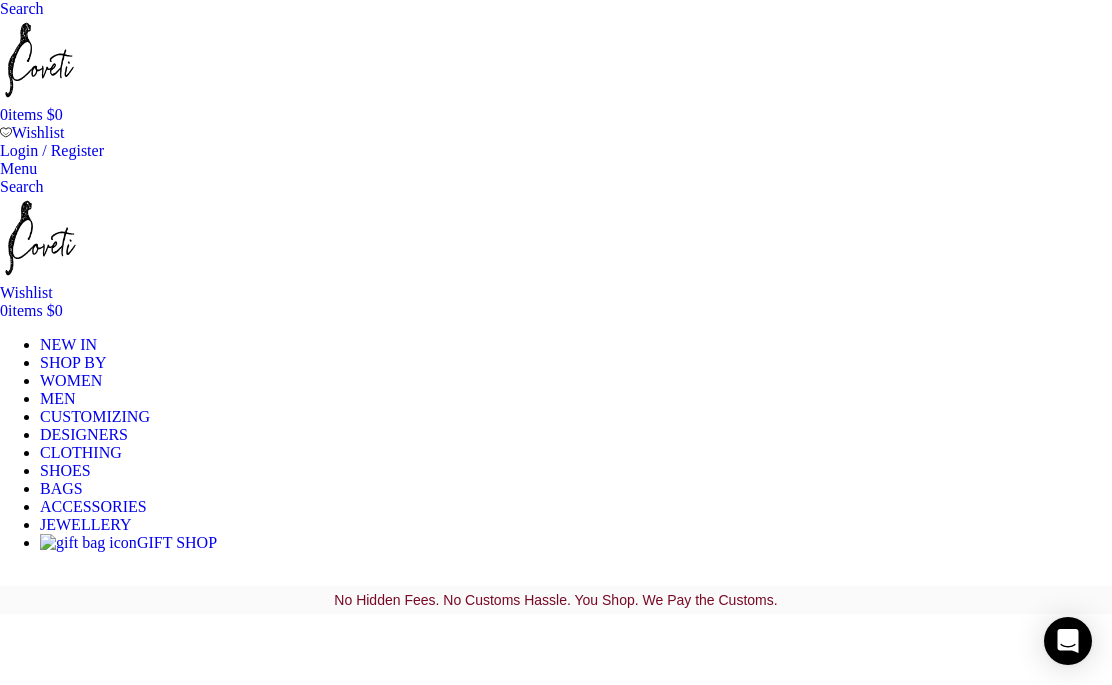 click at bounding box center [310, 1522] 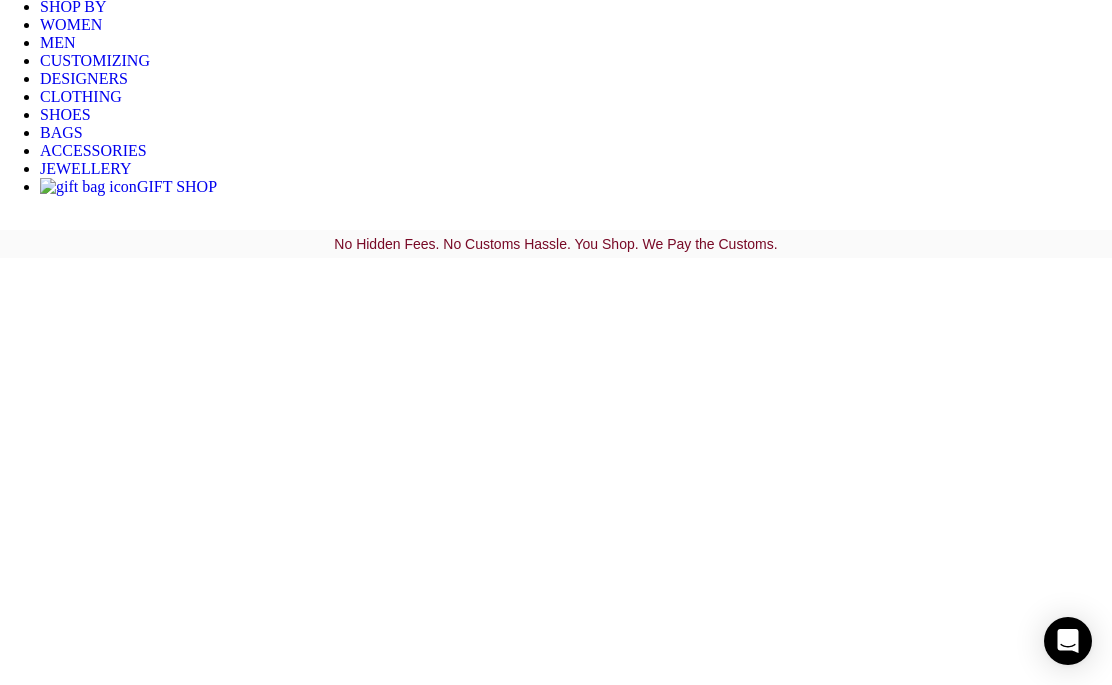 scroll, scrollTop: 813, scrollLeft: 0, axis: vertical 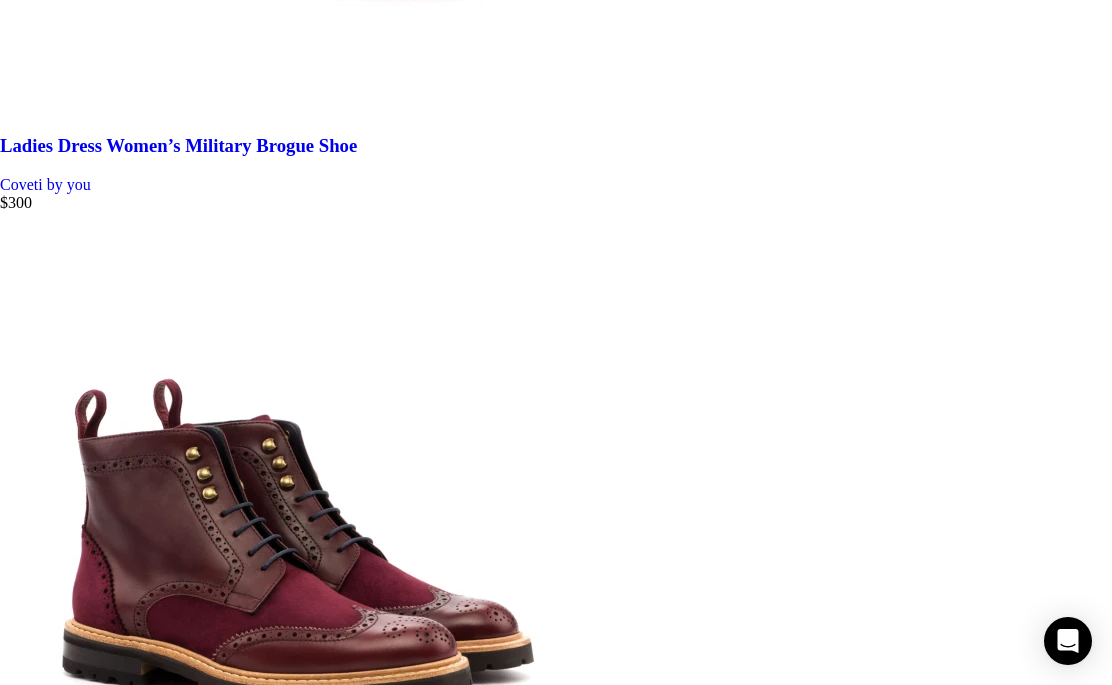 click on "4" at bounding box center (44, 34081) 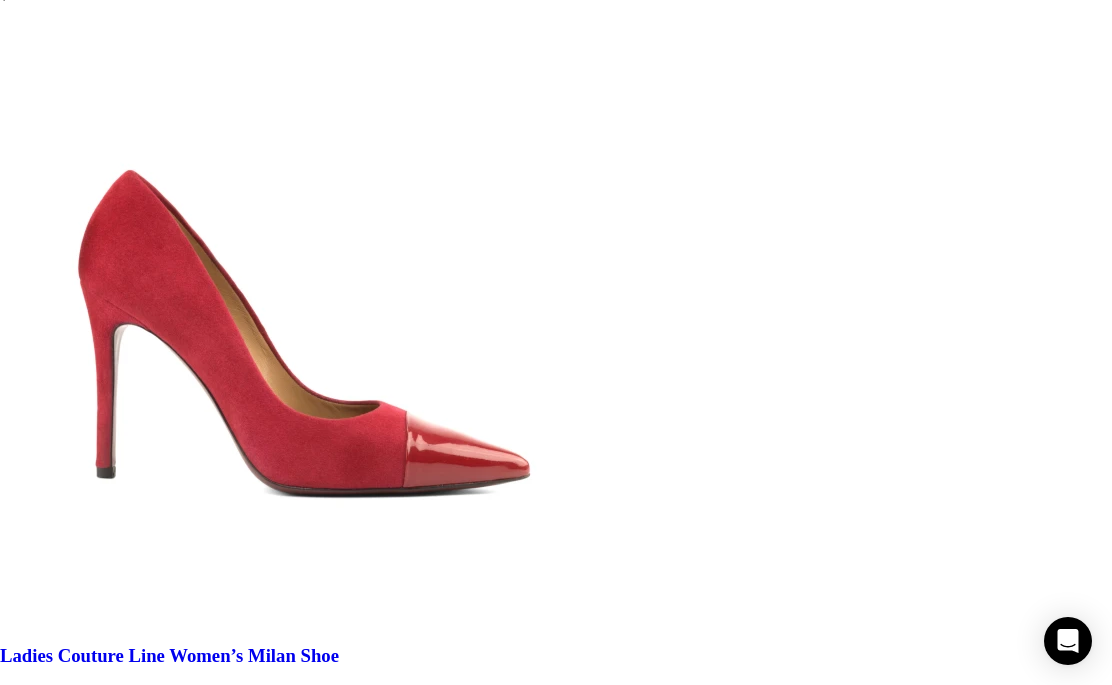 scroll, scrollTop: 6139, scrollLeft: 0, axis: vertical 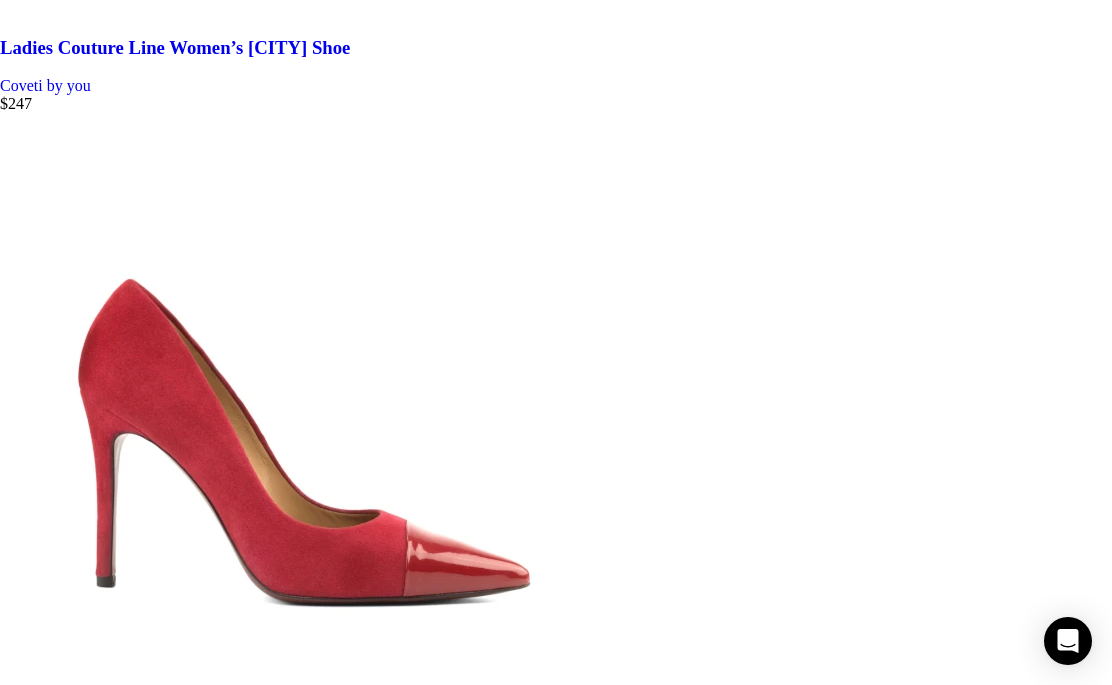 click on "5" at bounding box center (44, 33947) 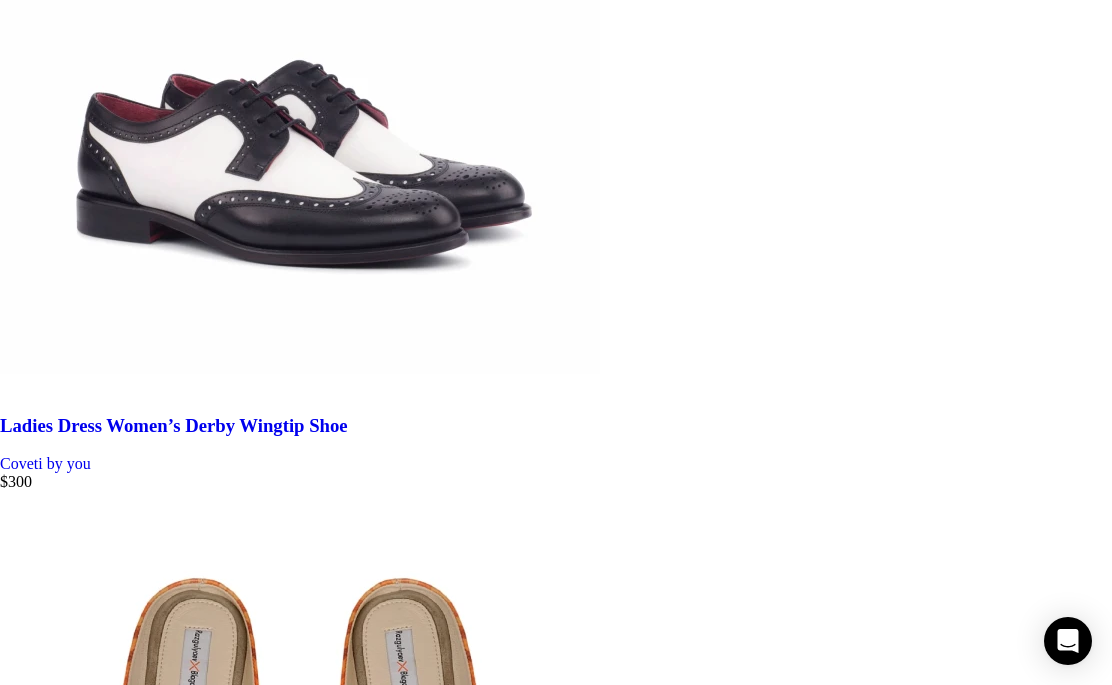 scroll, scrollTop: 5781, scrollLeft: 0, axis: vertical 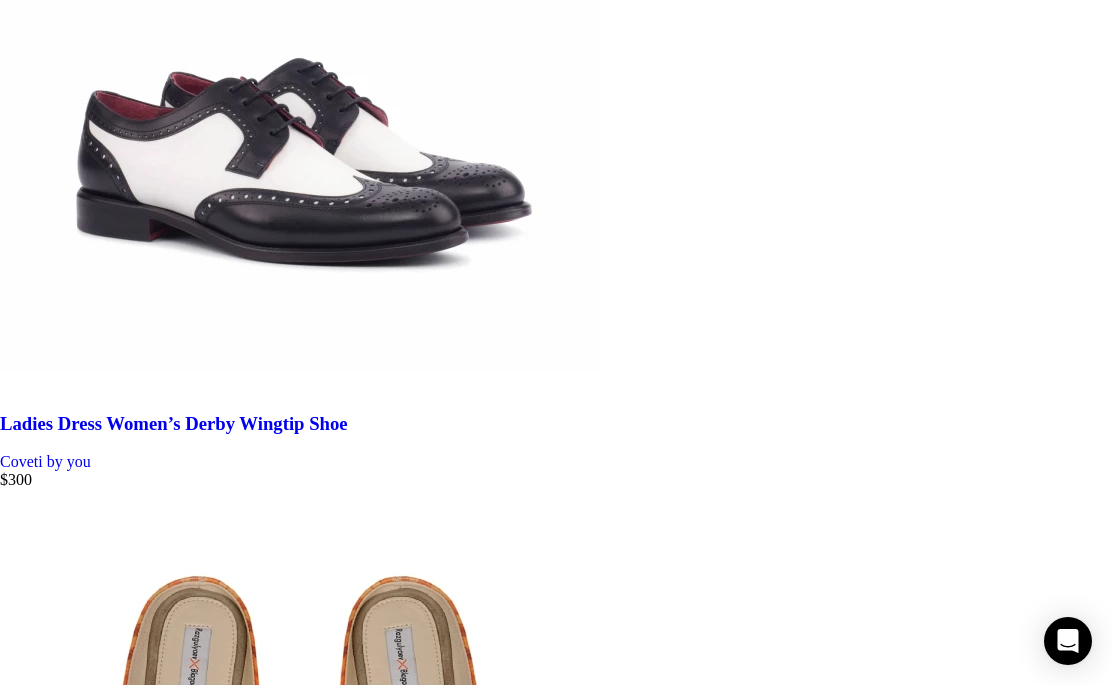 click on "6" at bounding box center (44, 34341) 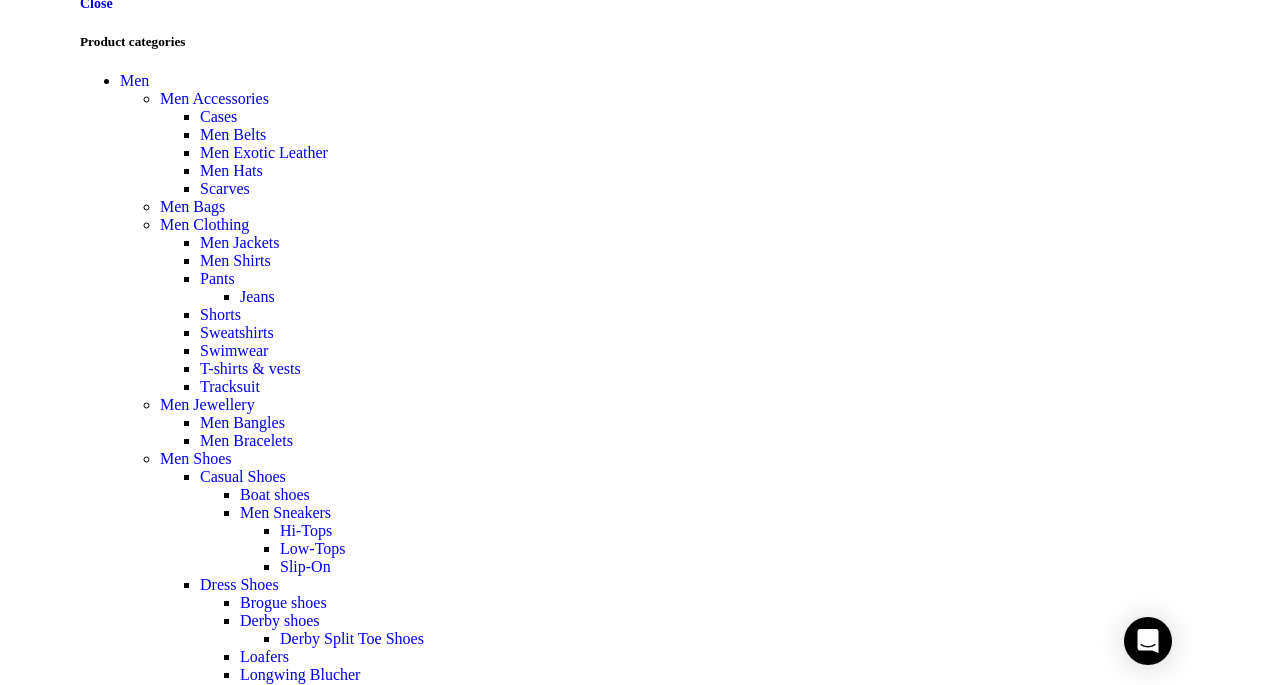 scroll, scrollTop: 0, scrollLeft: 0, axis: both 